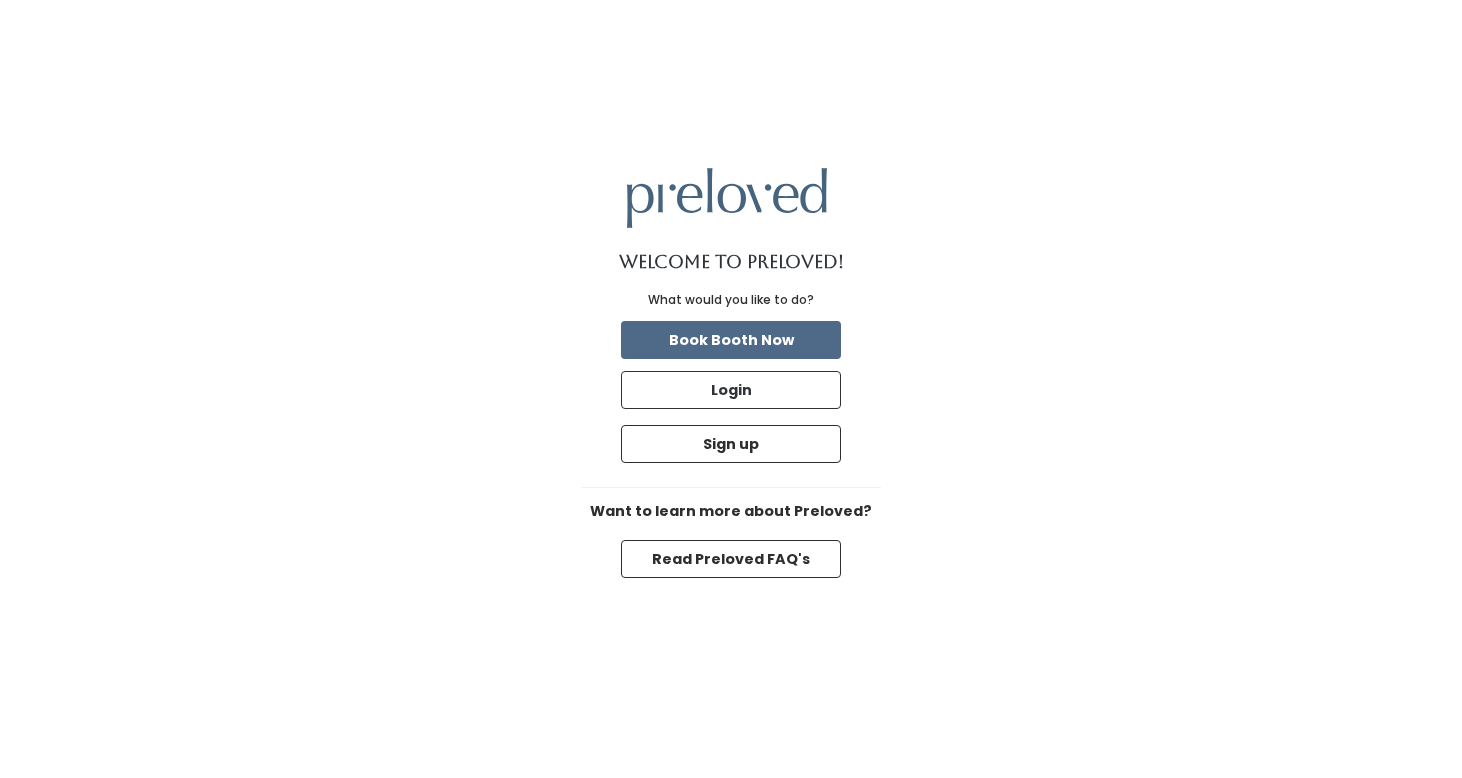 scroll, scrollTop: 0, scrollLeft: 0, axis: both 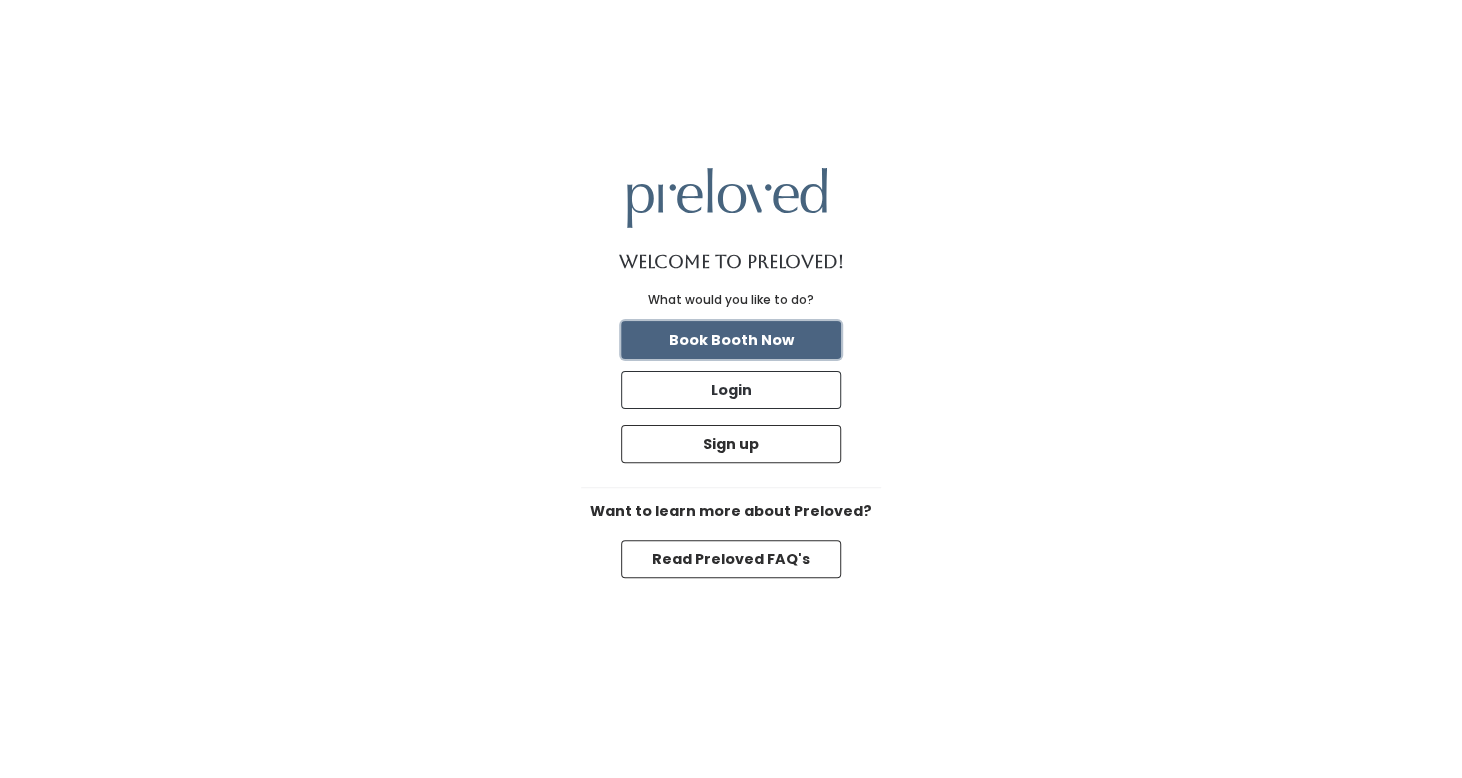 click on "Book Booth Now" at bounding box center (731, 340) 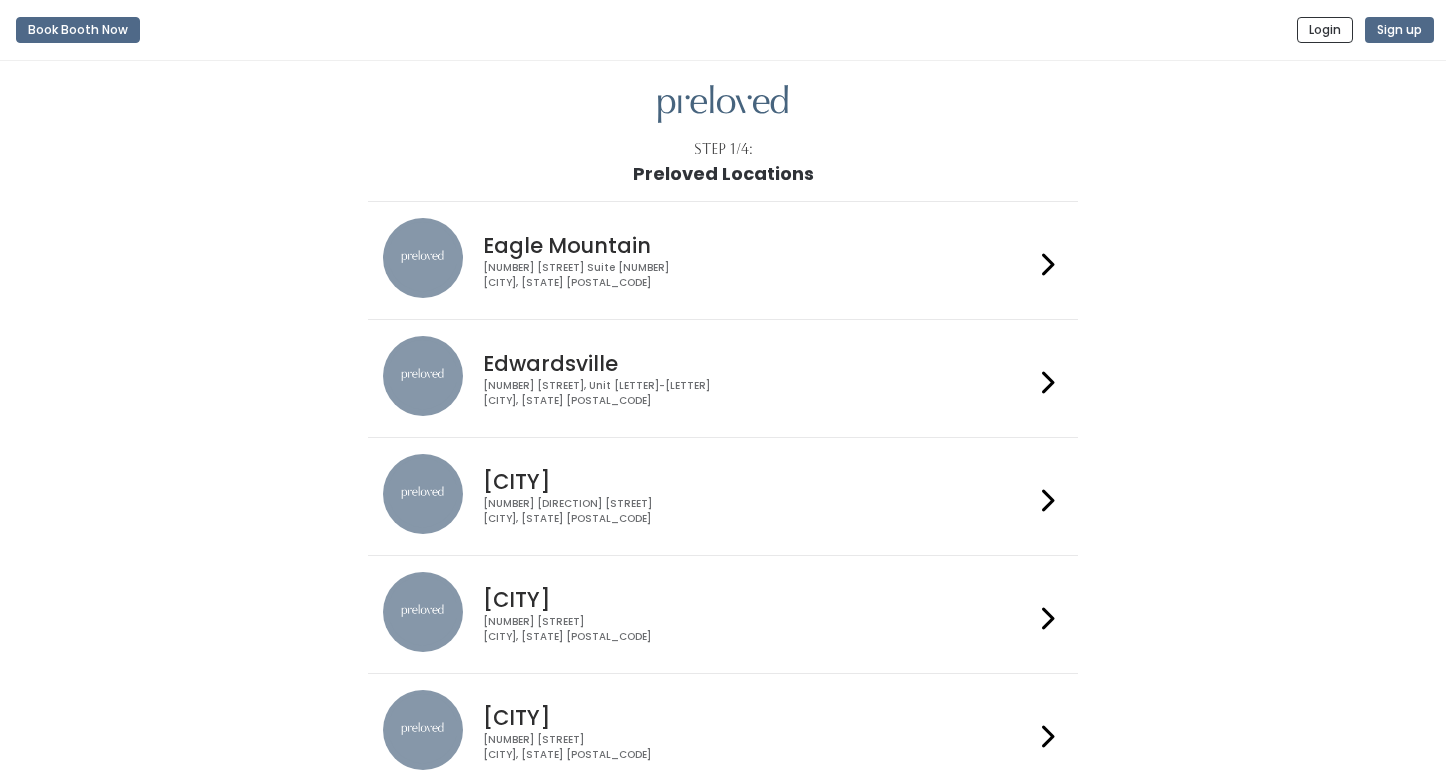 scroll, scrollTop: 0, scrollLeft: 0, axis: both 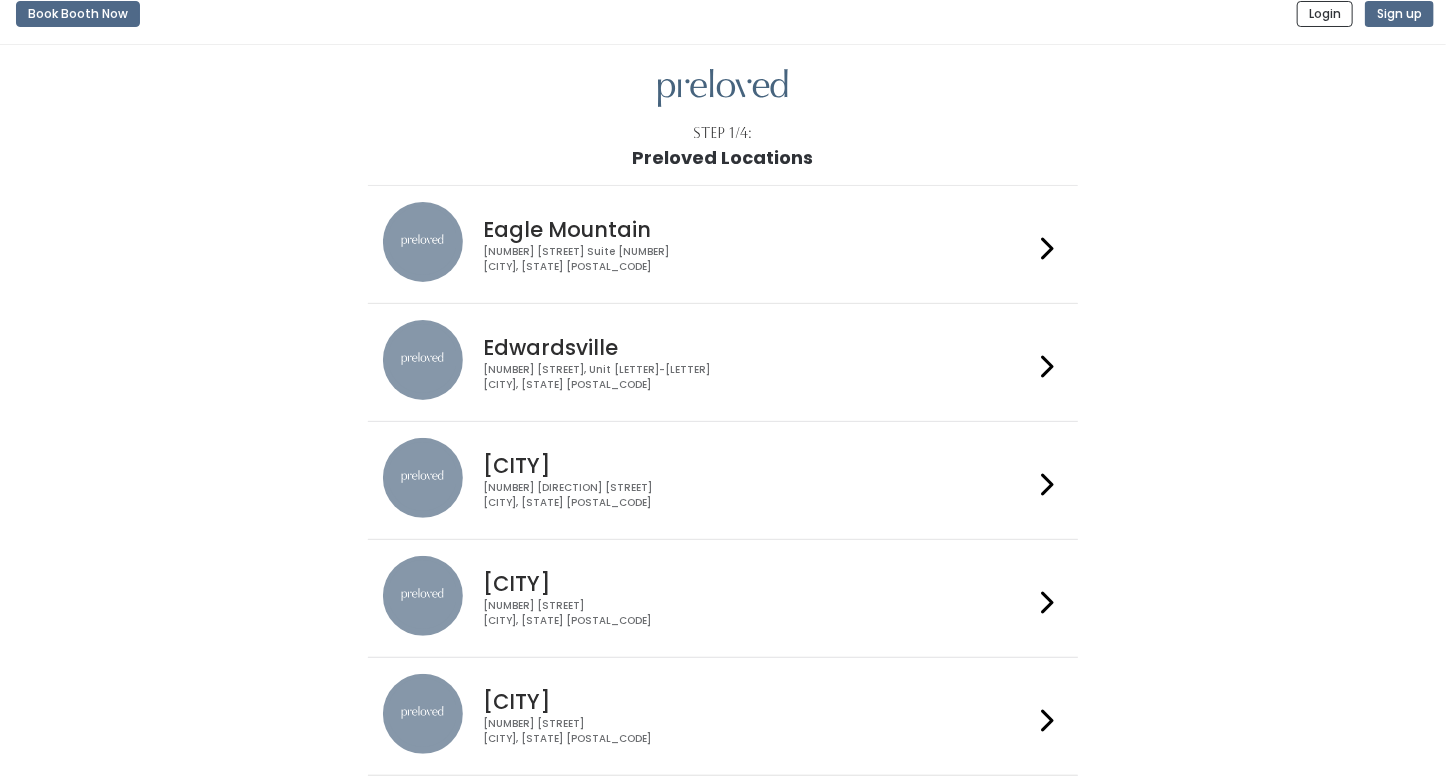 click on "Houston" at bounding box center [758, 465] 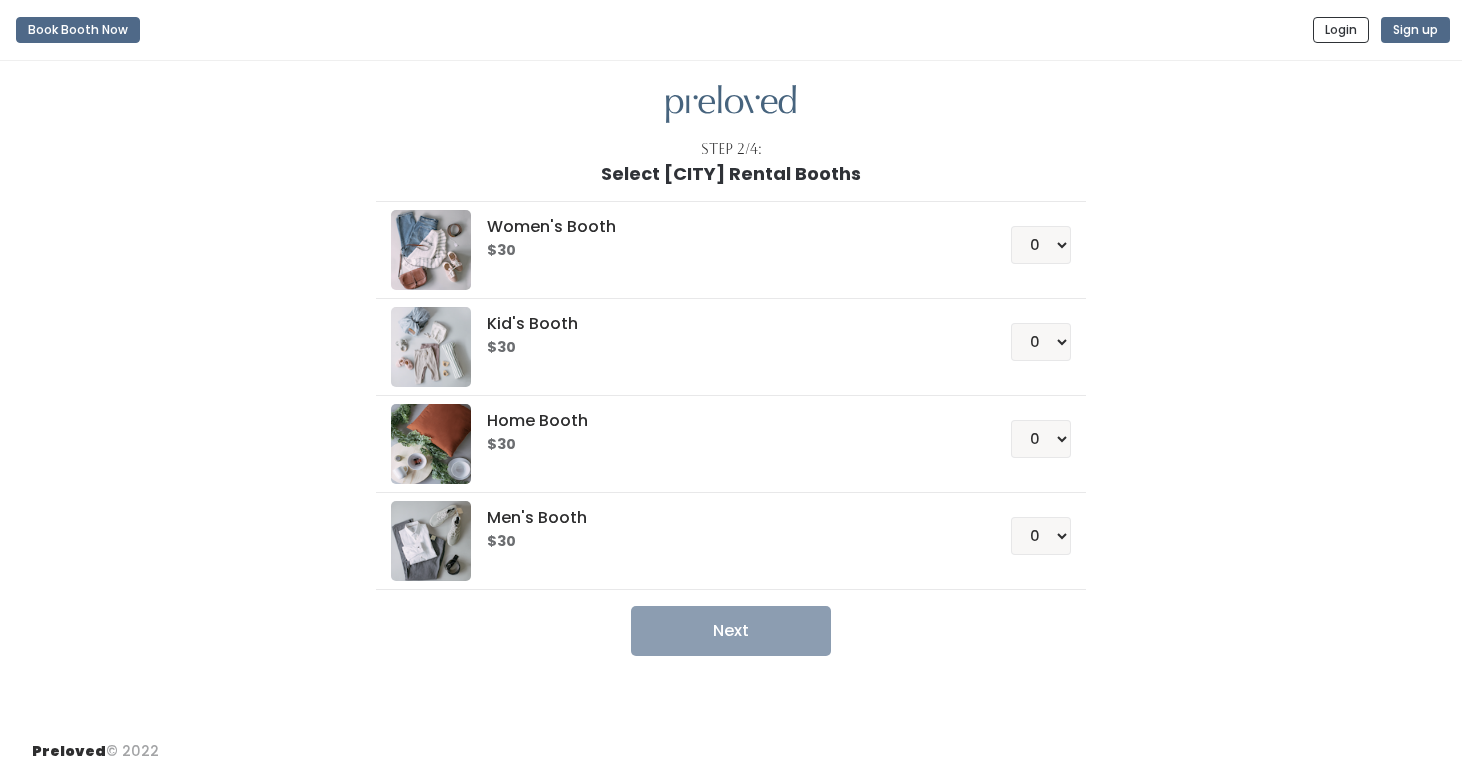 scroll, scrollTop: 0, scrollLeft: 0, axis: both 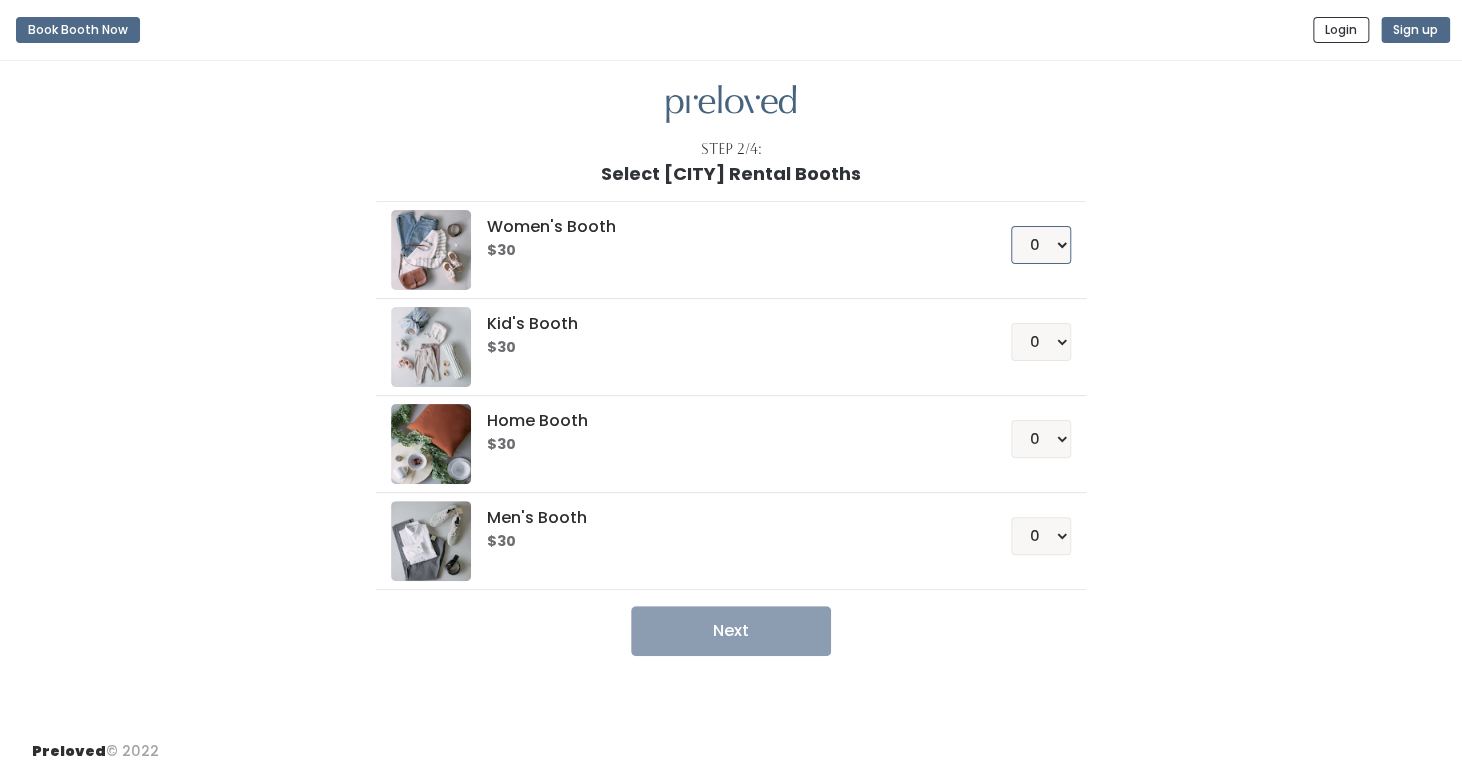 click on "0
1
2
3
4" at bounding box center (1041, 245) 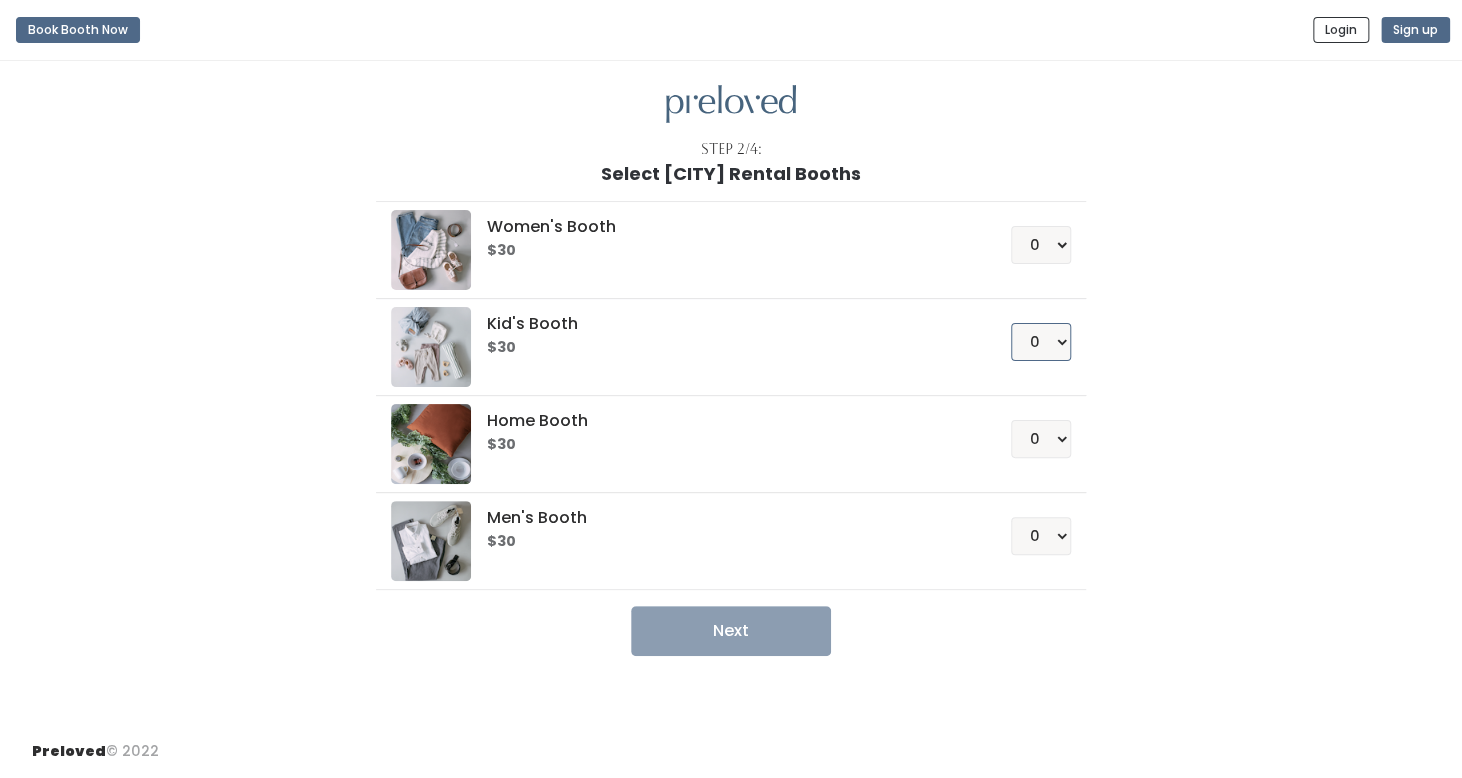 click on "0
1
2
3
4" at bounding box center [1041, 342] 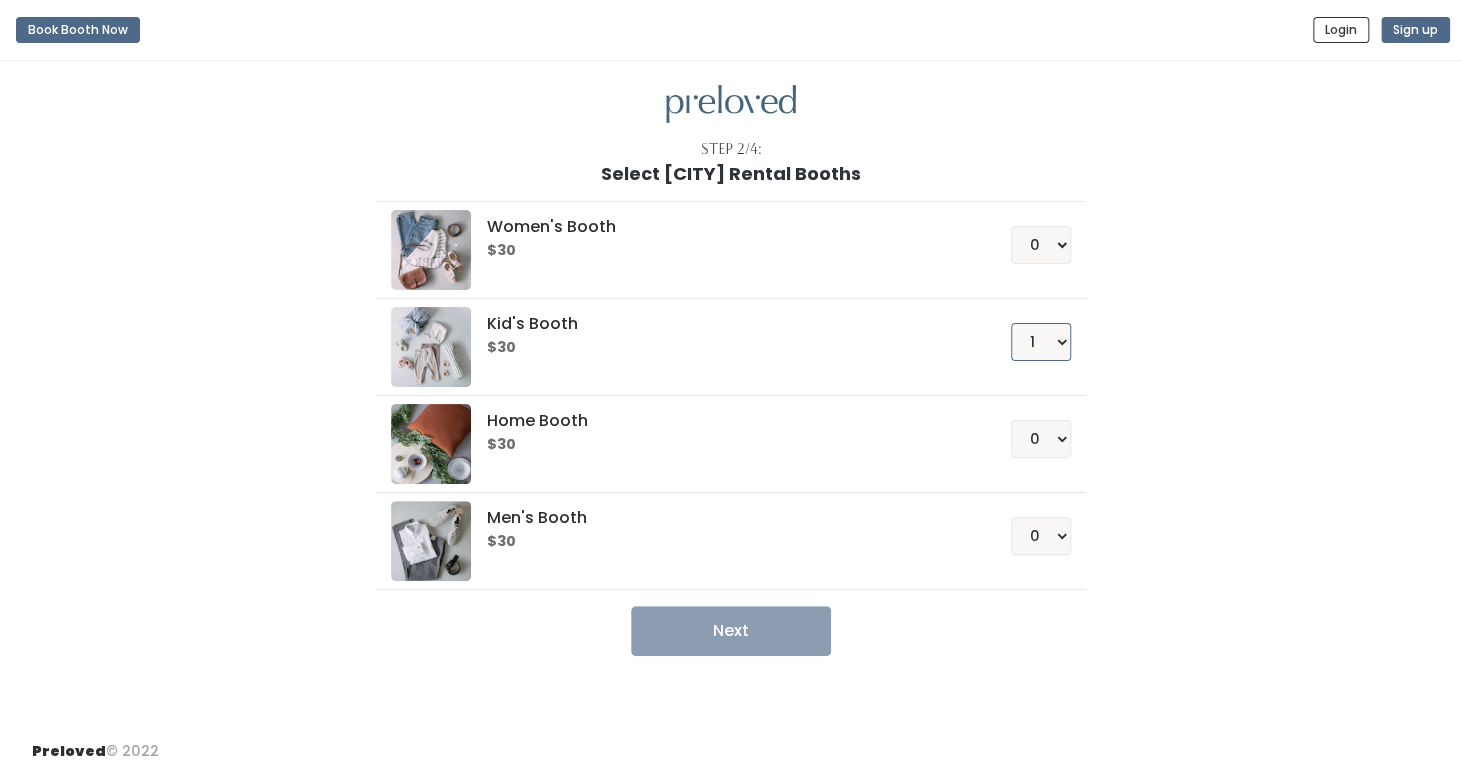 click on "0
1
2
3
4" at bounding box center [1041, 342] 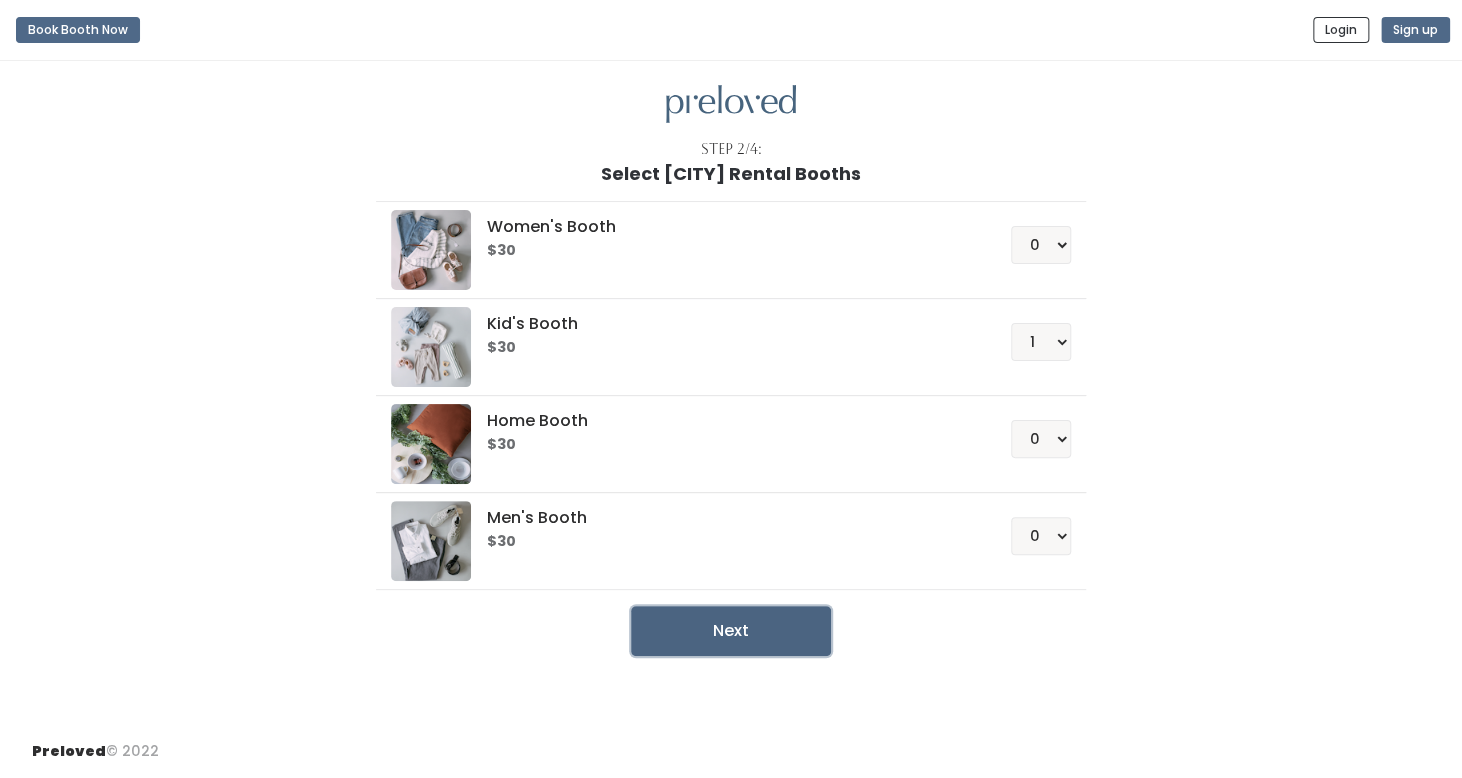 click on "Next" at bounding box center [731, 631] 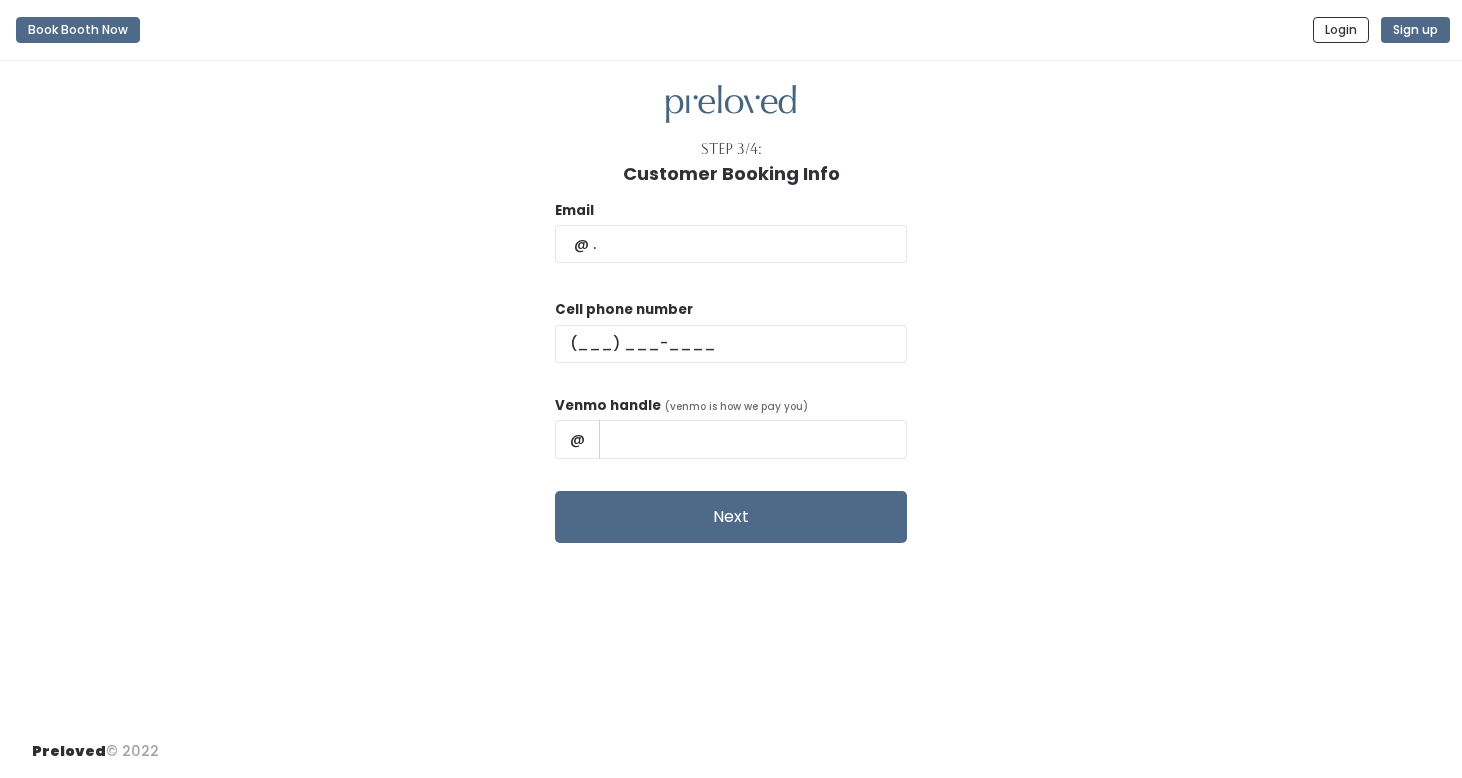 scroll, scrollTop: 0, scrollLeft: 0, axis: both 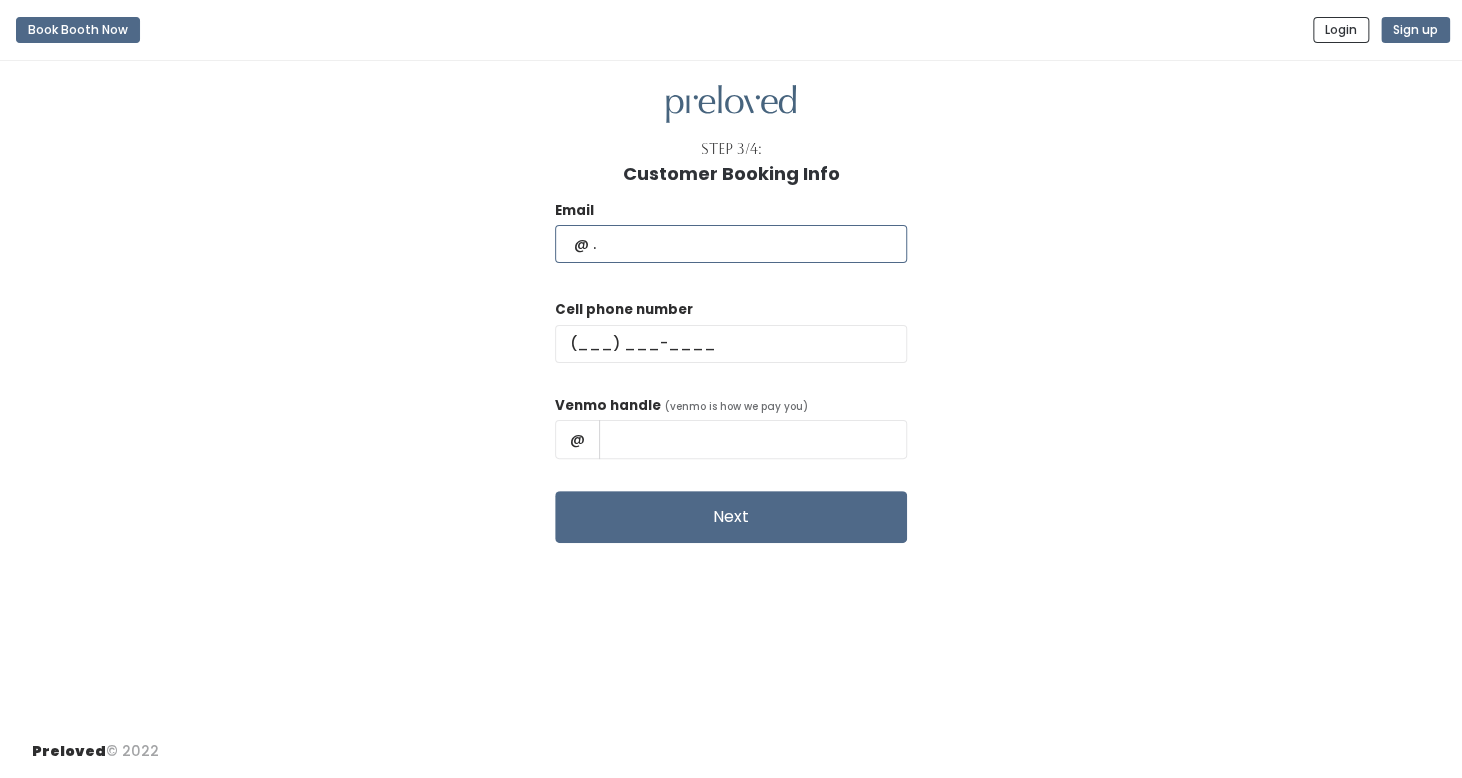 click at bounding box center [731, 244] 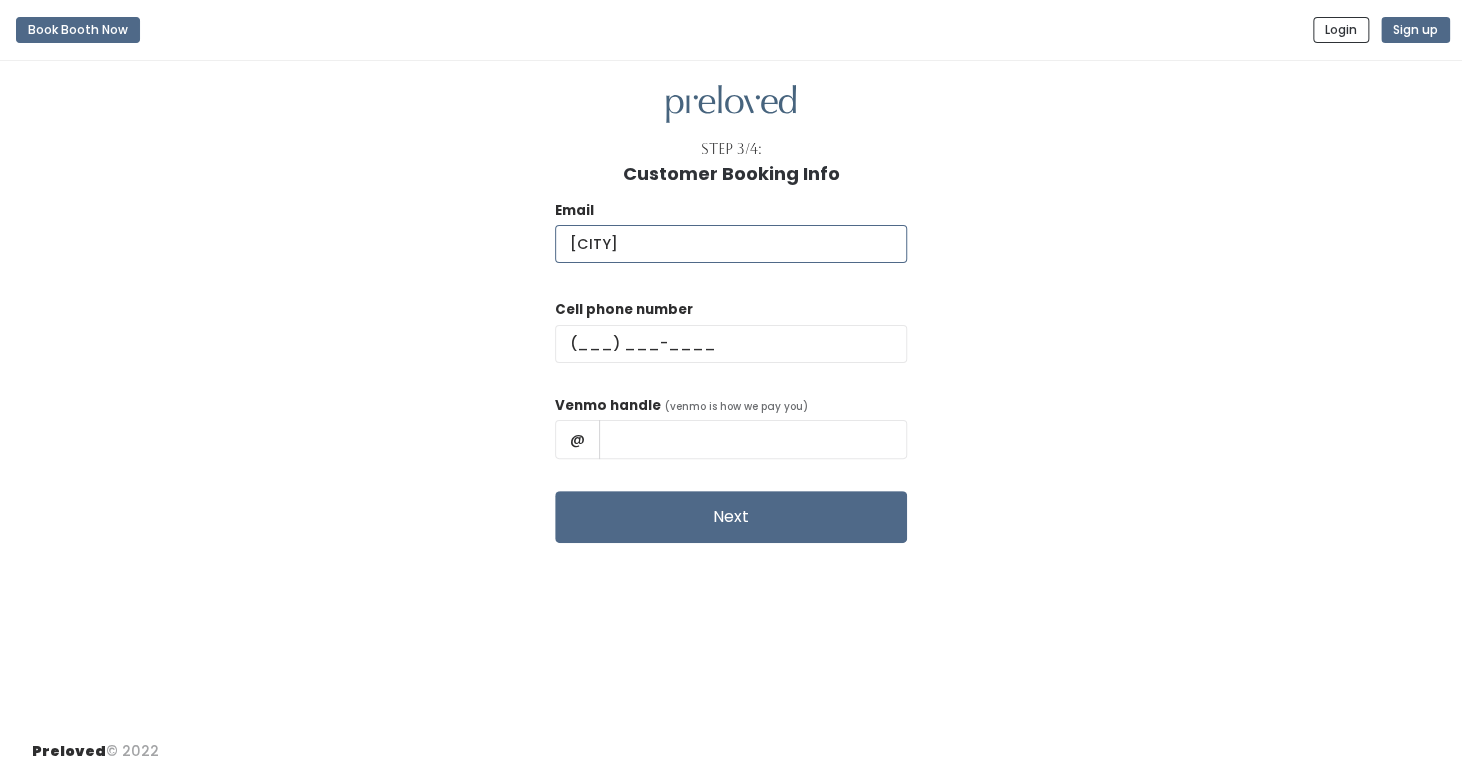 type on "L" 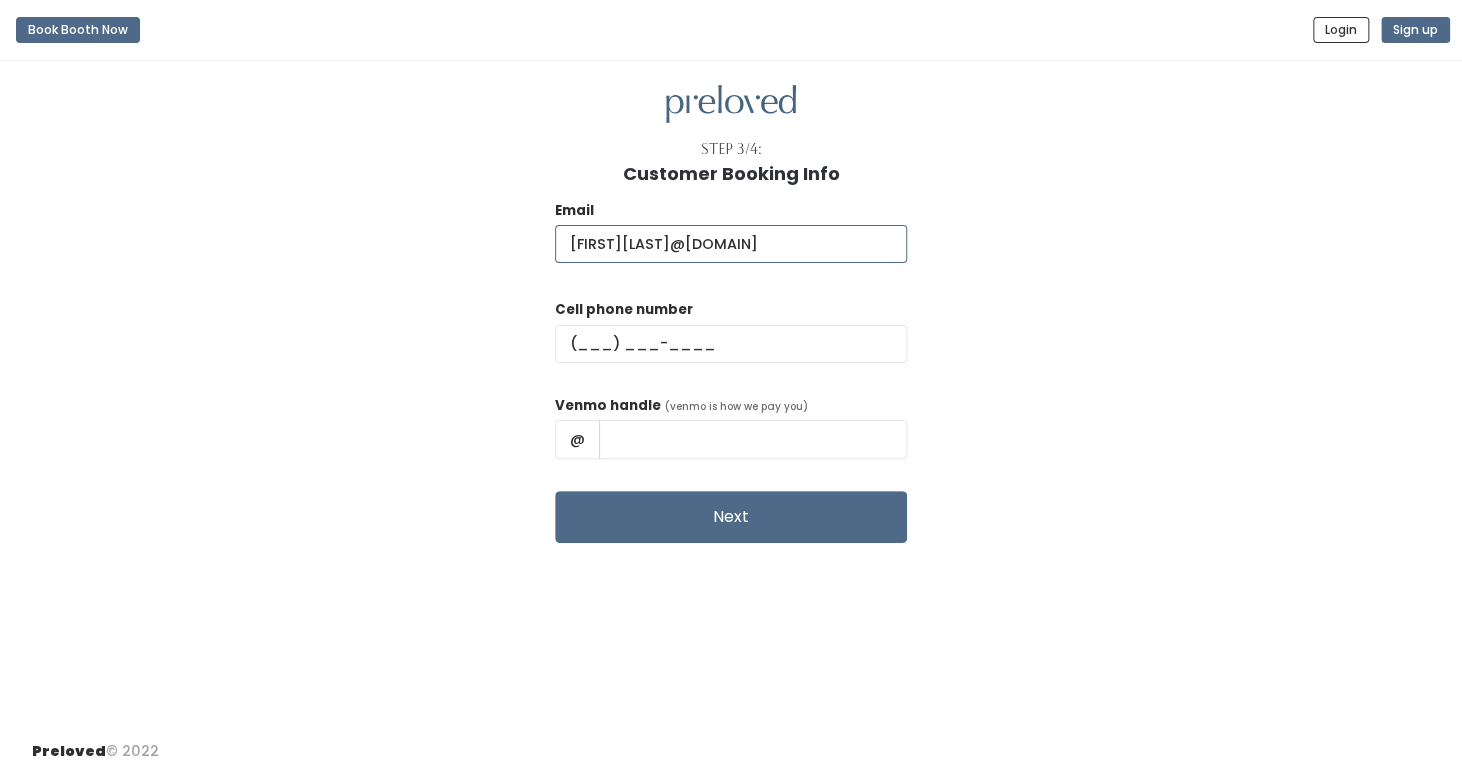 type on "[FIRST][LAST]@[DOMAIN]" 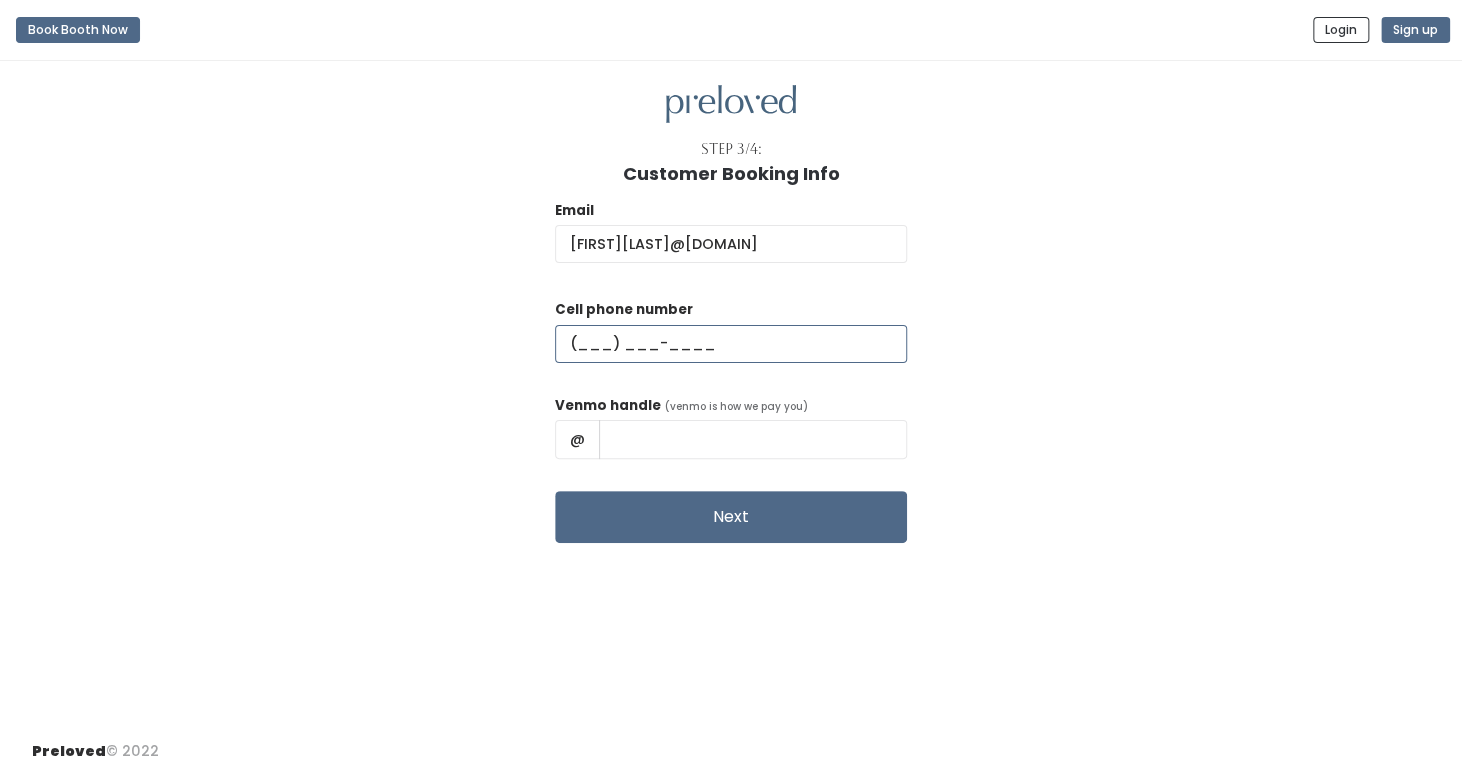 click at bounding box center [731, 344] 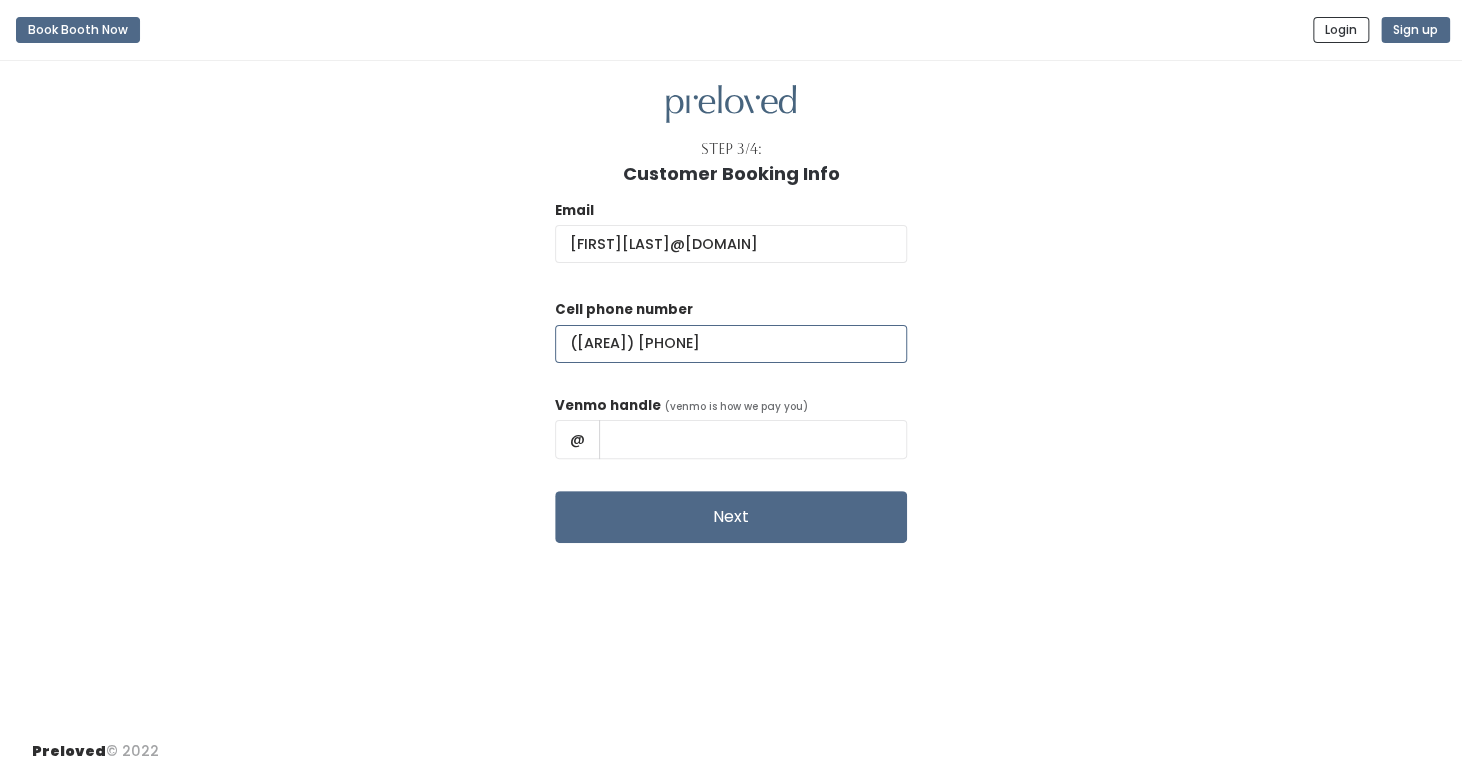 type on "([AREA]) [PHONE]" 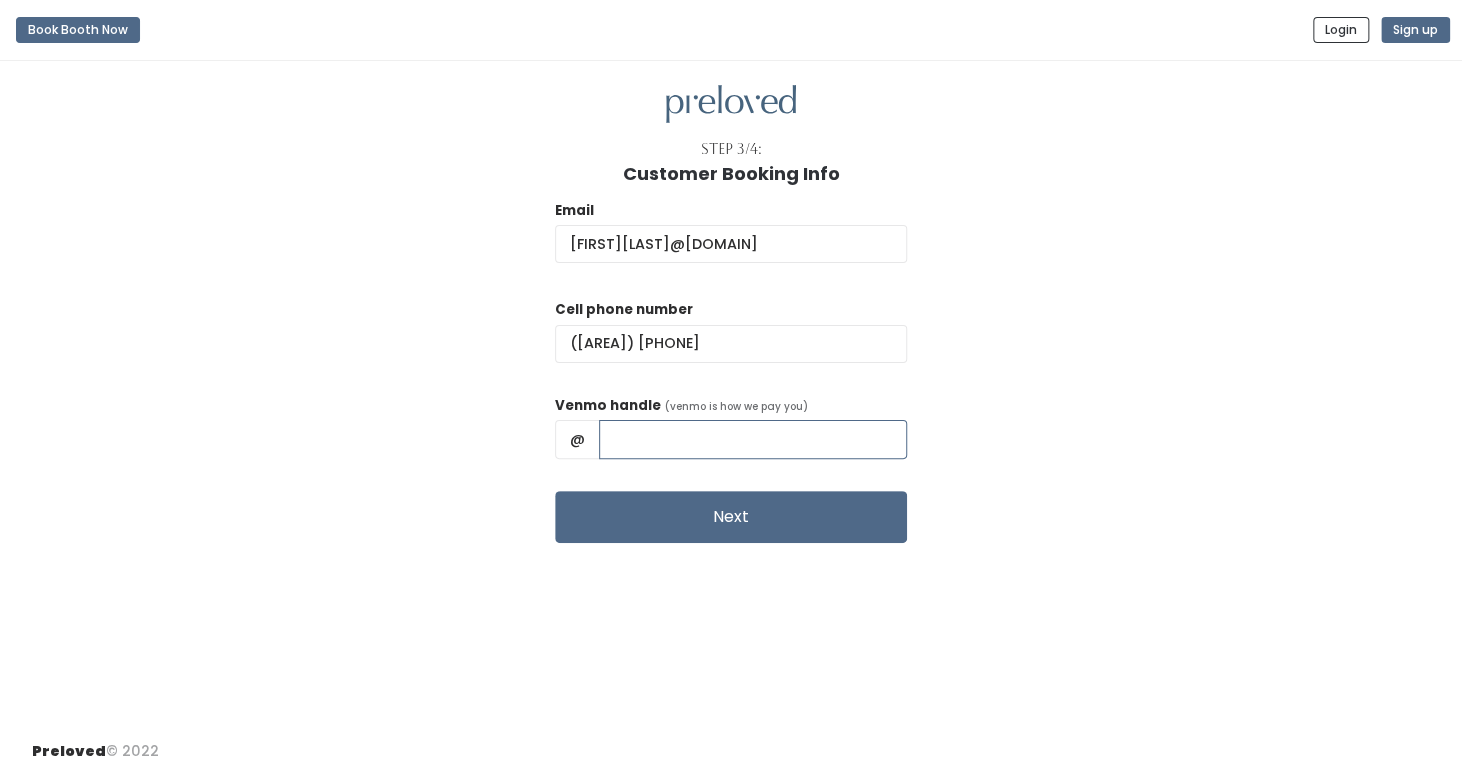 click at bounding box center [753, 439] 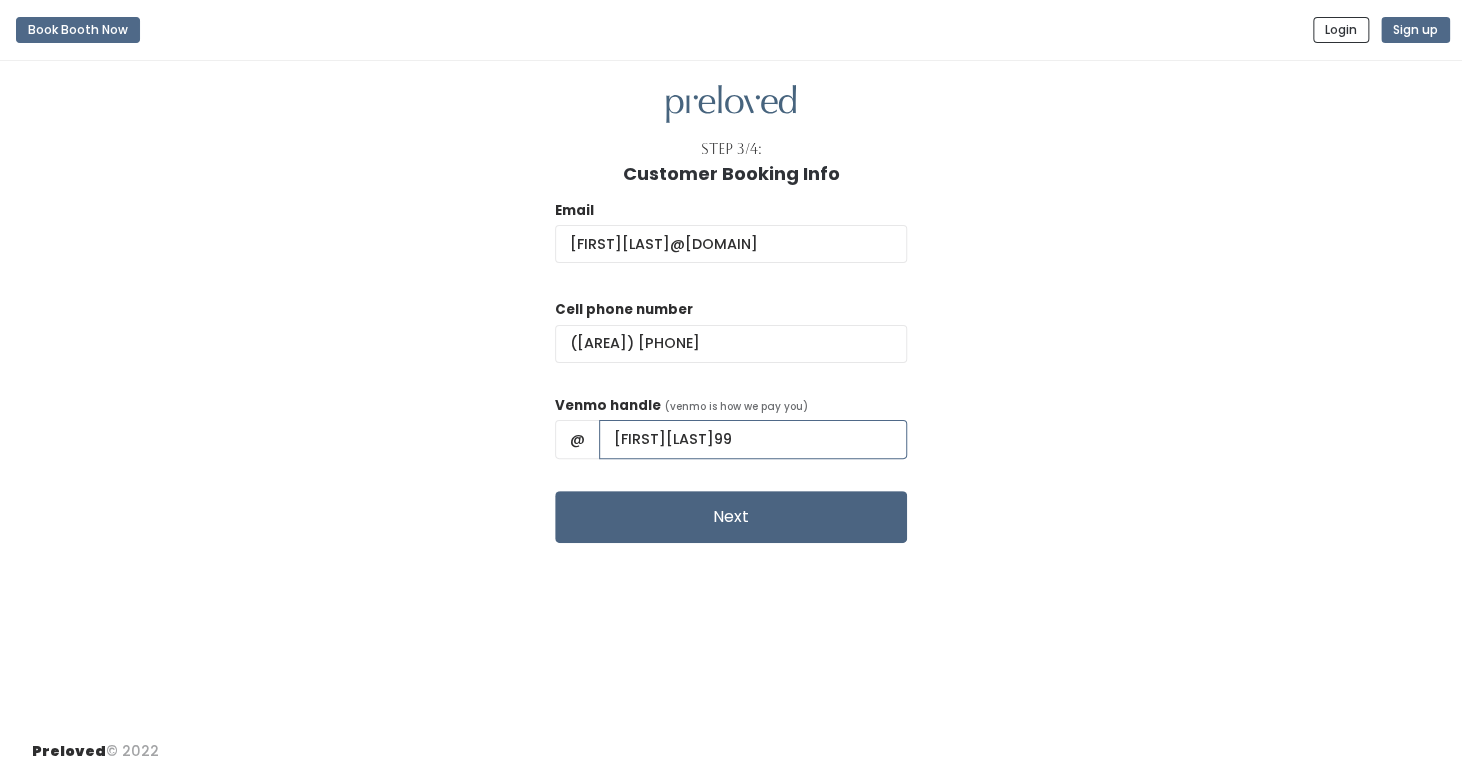 type on "[FIRST][LAST]99" 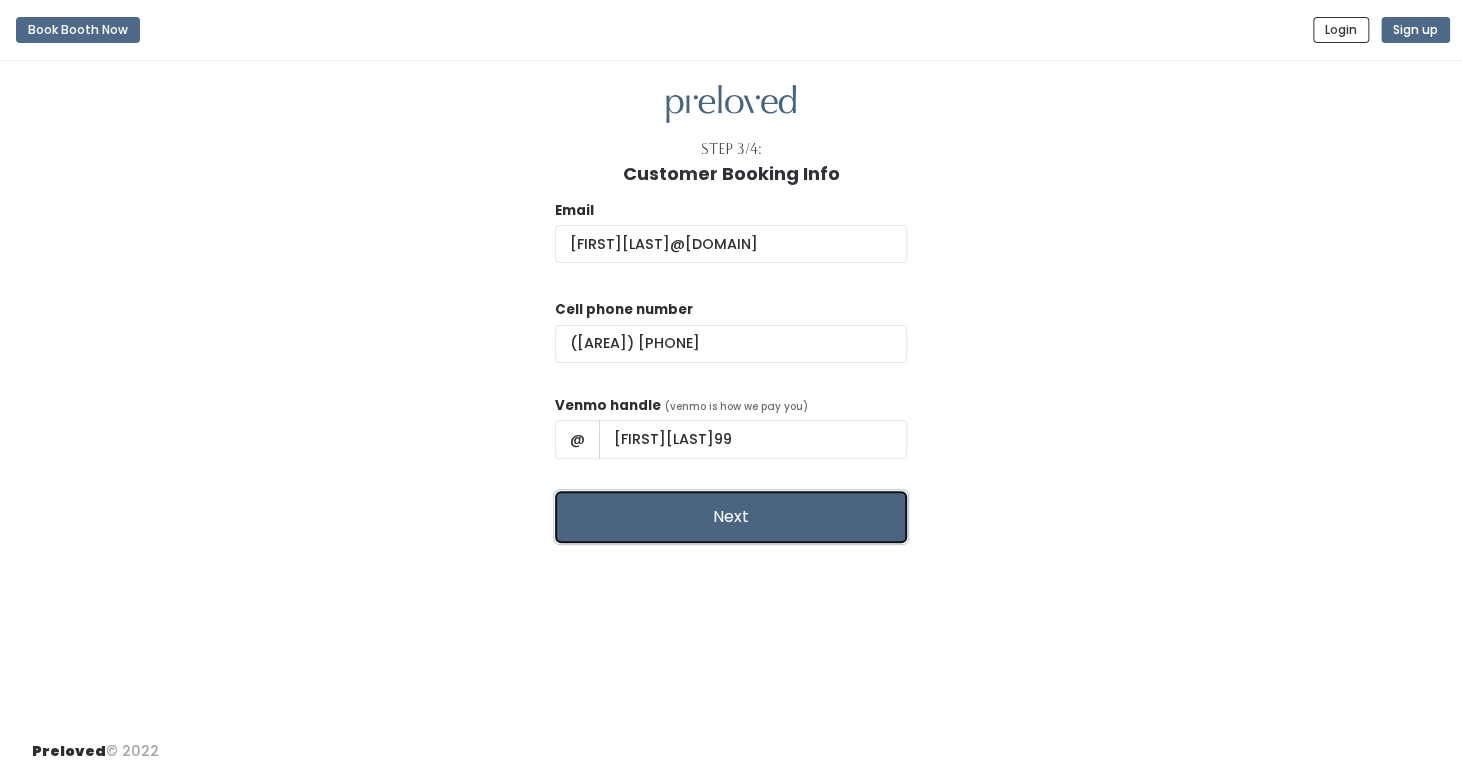 click on "Next" at bounding box center [731, 517] 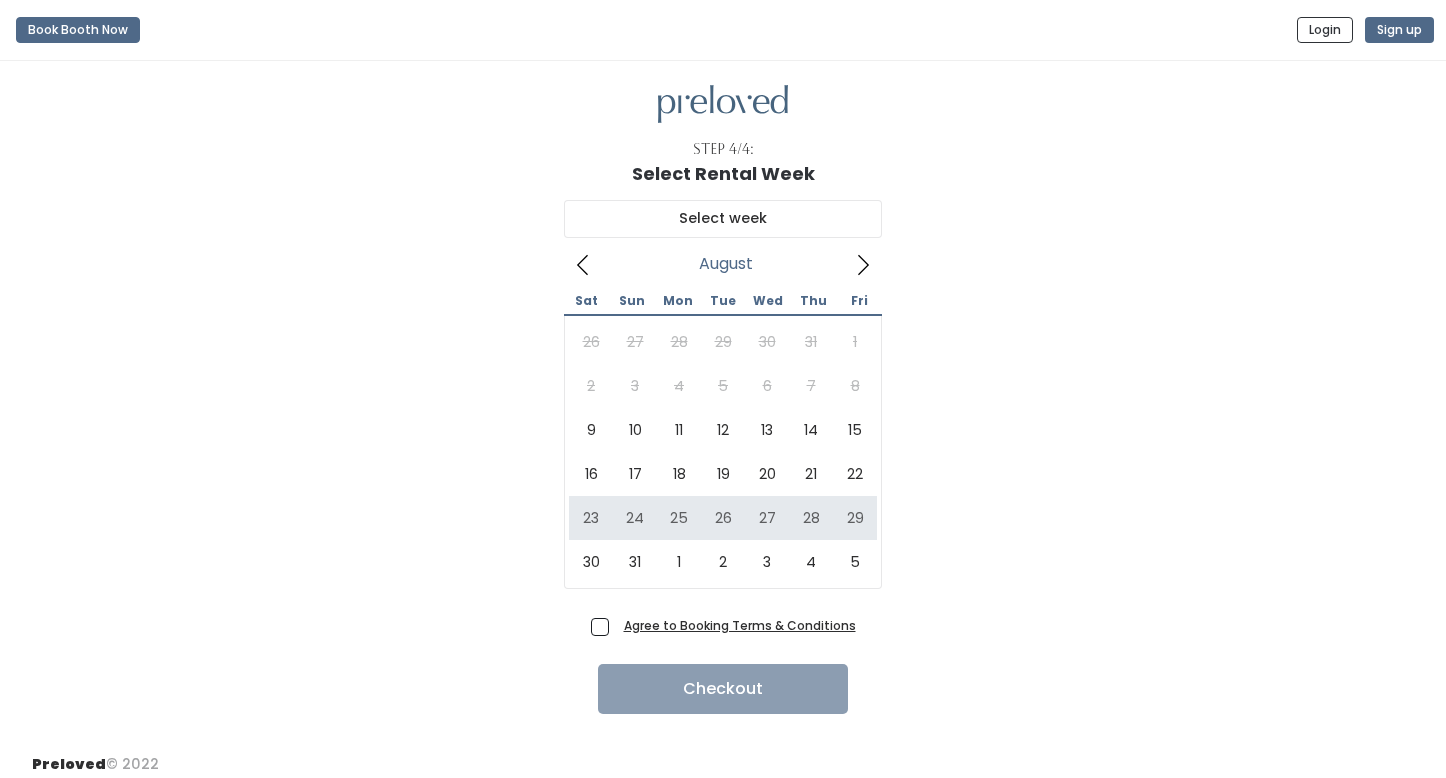 scroll, scrollTop: 0, scrollLeft: 0, axis: both 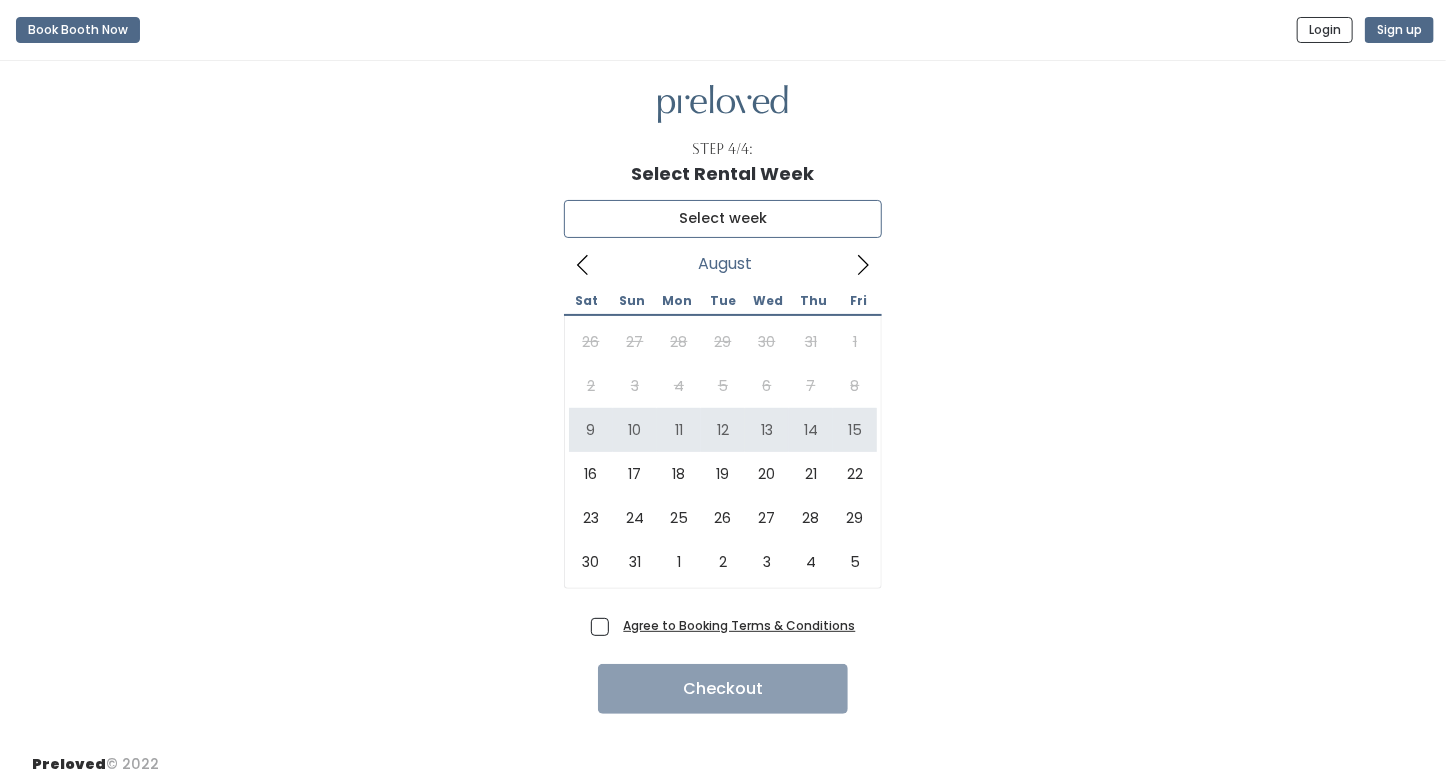 type on "August 9 to August 15" 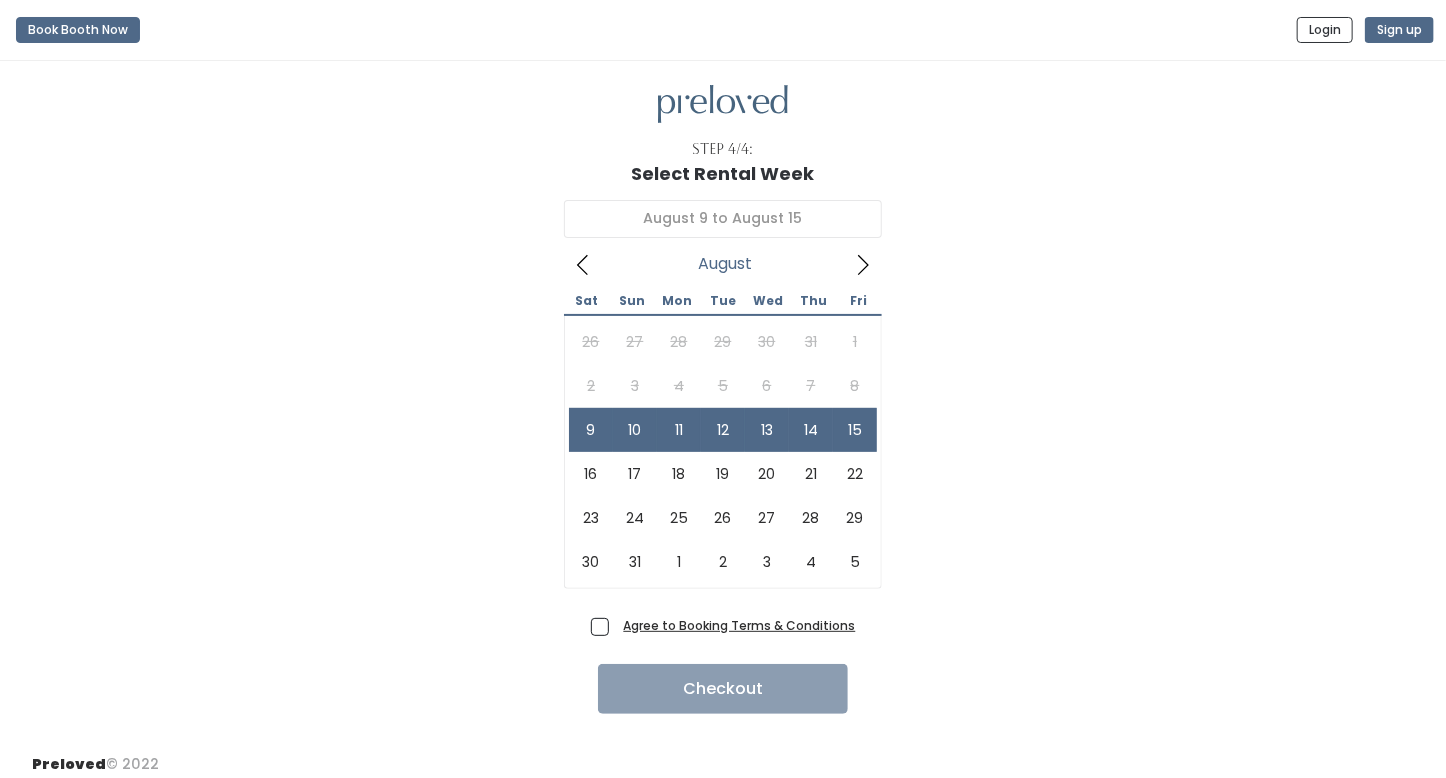 click on "Agree to Booking Terms & Conditions" at bounding box center (736, 625) 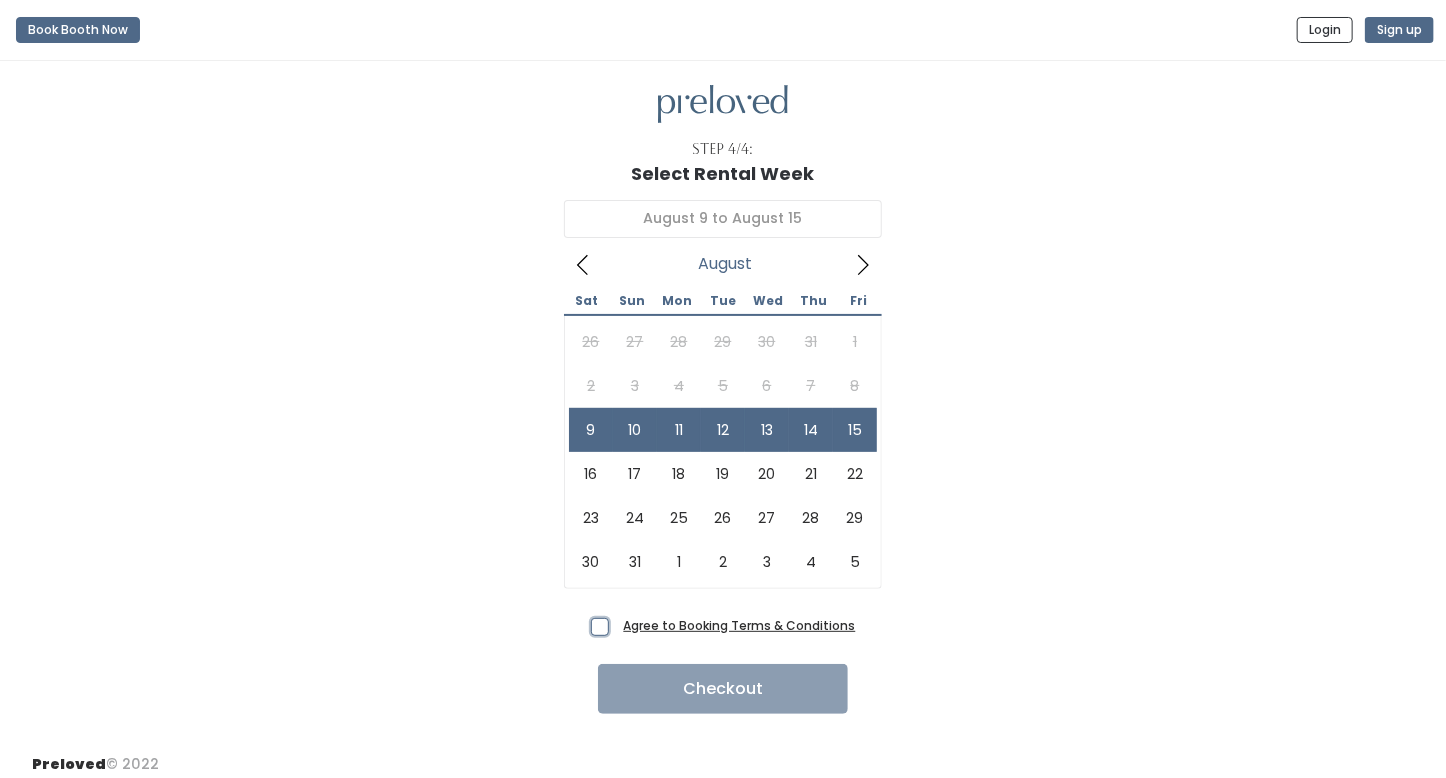 checkbox on "true" 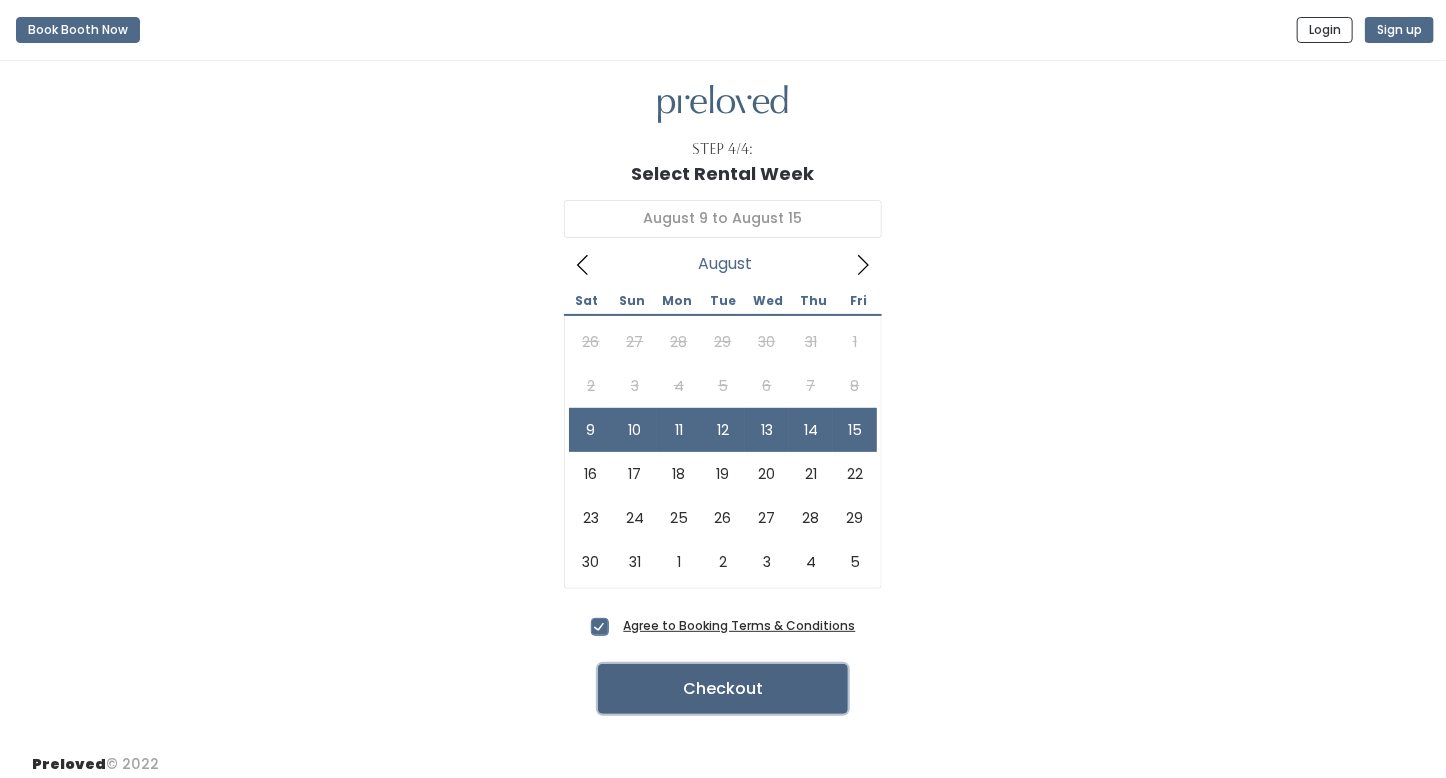 click on "Checkout" at bounding box center (723, 689) 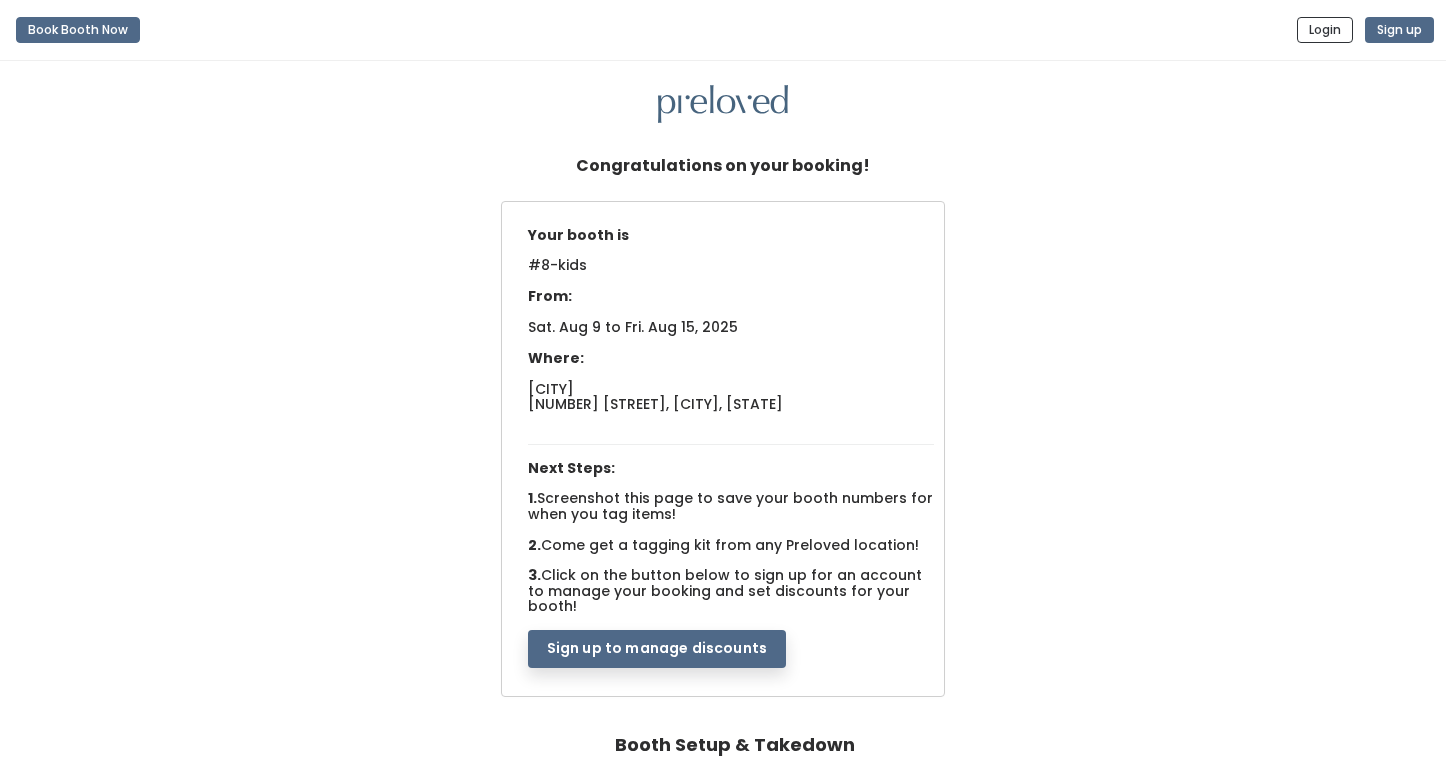 scroll, scrollTop: 0, scrollLeft: 0, axis: both 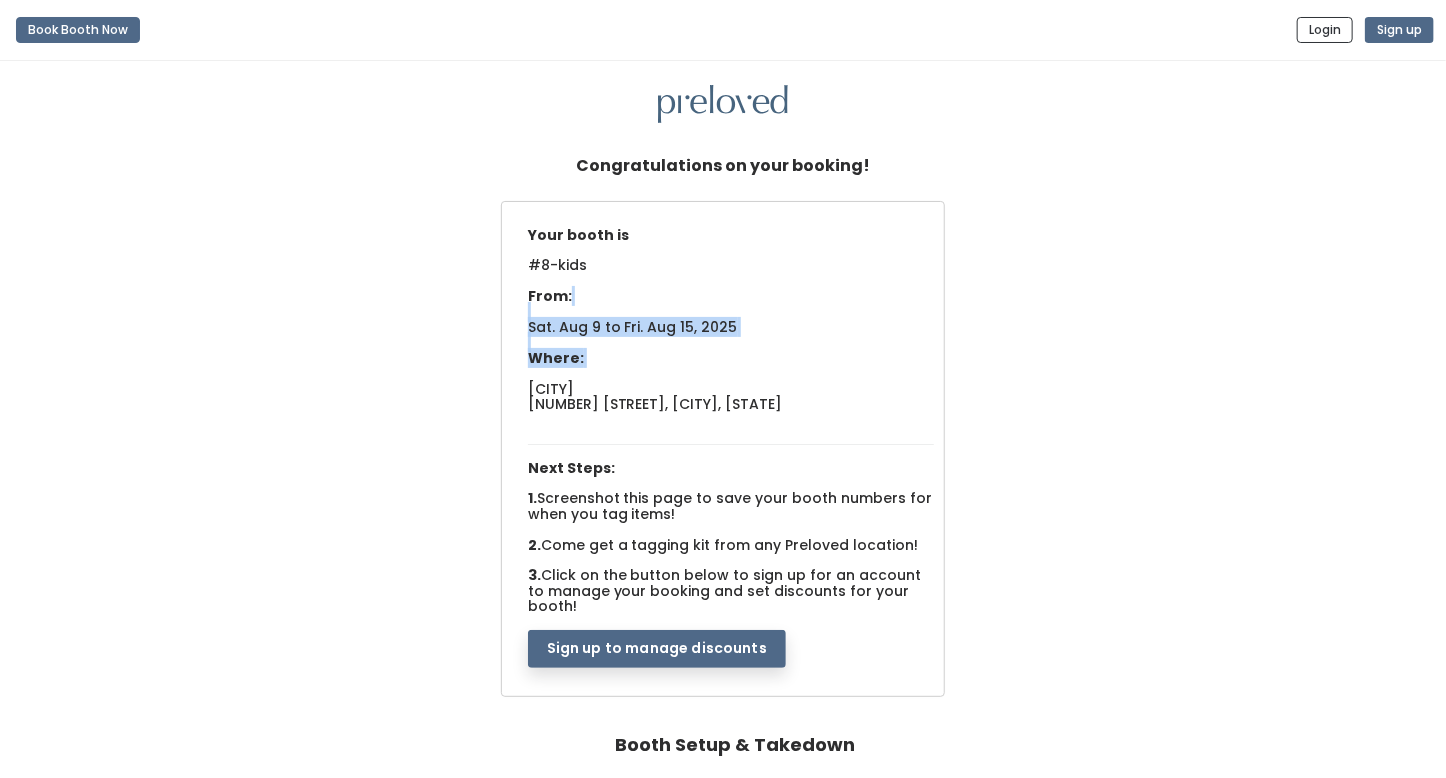 drag, startPoint x: 626, startPoint y: 297, endPoint x: 897, endPoint y: 376, distance: 282.28 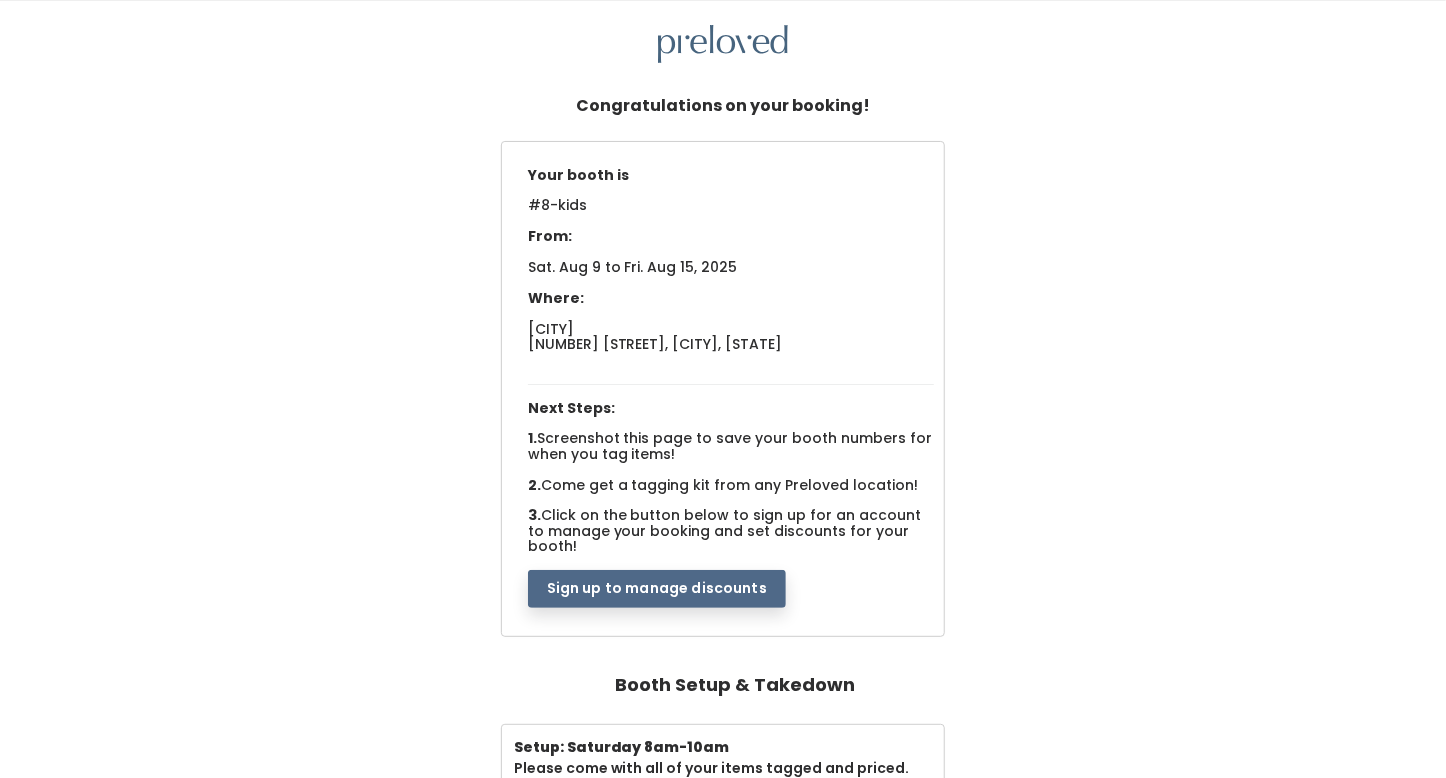scroll, scrollTop: 200, scrollLeft: 0, axis: vertical 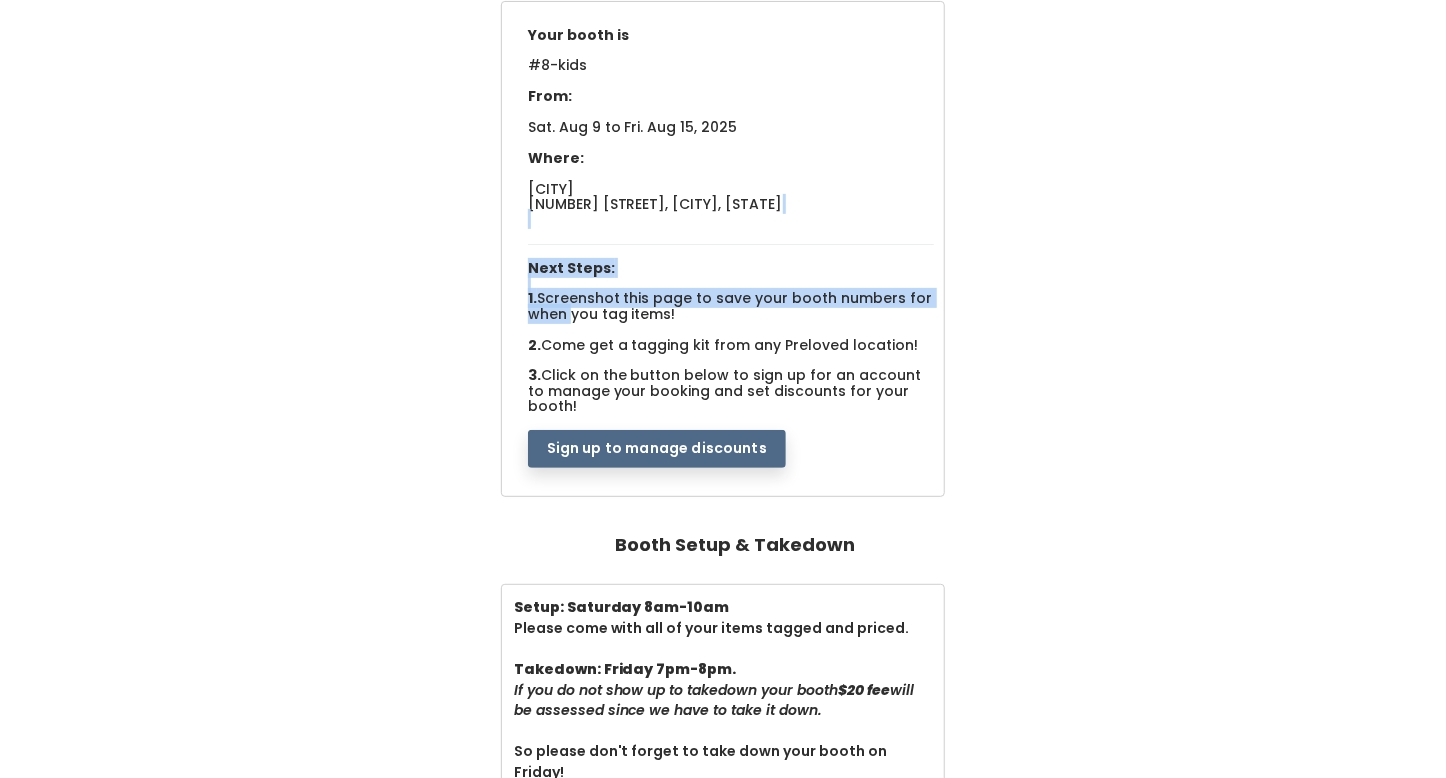 drag, startPoint x: 759, startPoint y: 293, endPoint x: 568, endPoint y: 225, distance: 202.74368 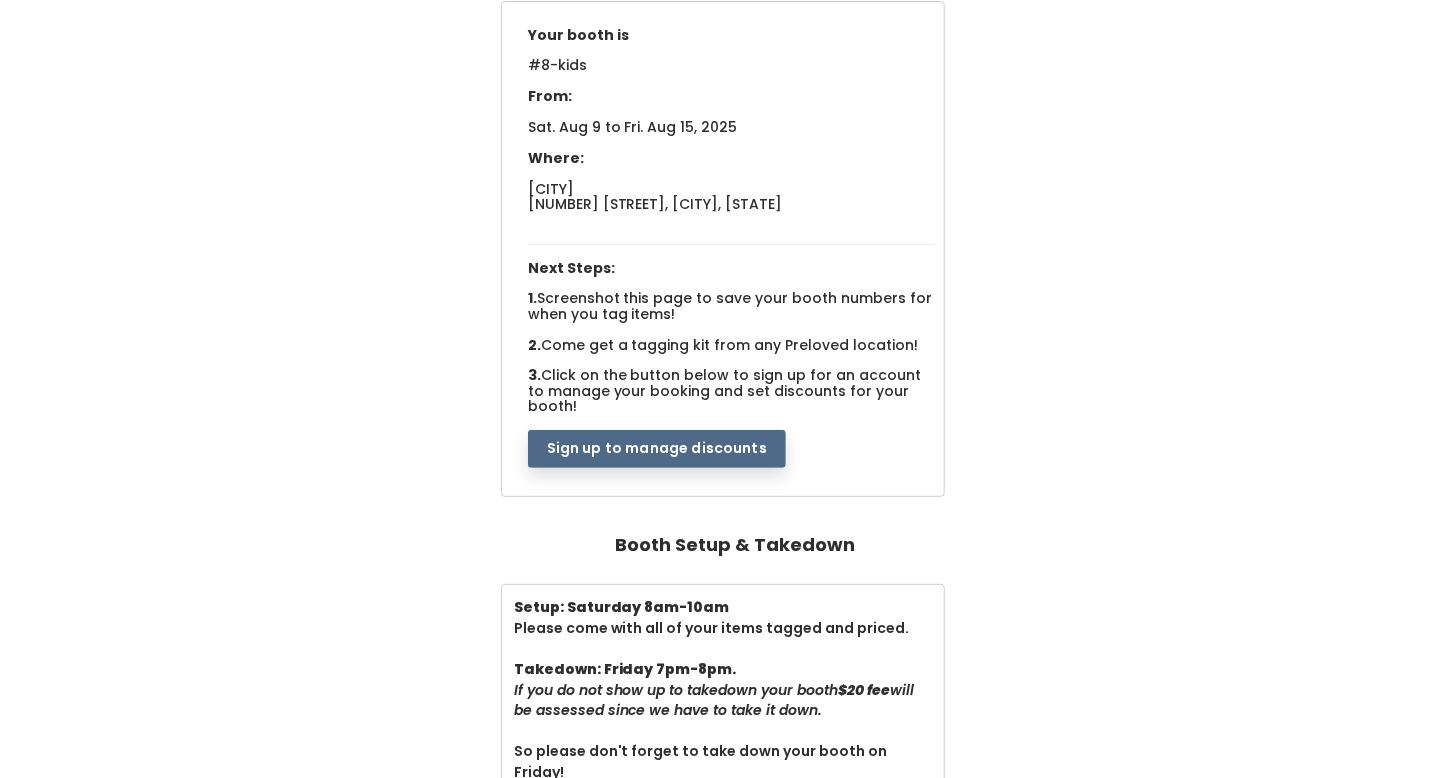 click on "Your booth is
#8-kids
From:
Sat. [DATE] to Fri. [DATE], [YEAR]
Where:
[CITY]
[NUMBER] [STREET], [CITY], [STATE]
Next Steps:
1." at bounding box center [731, 243] 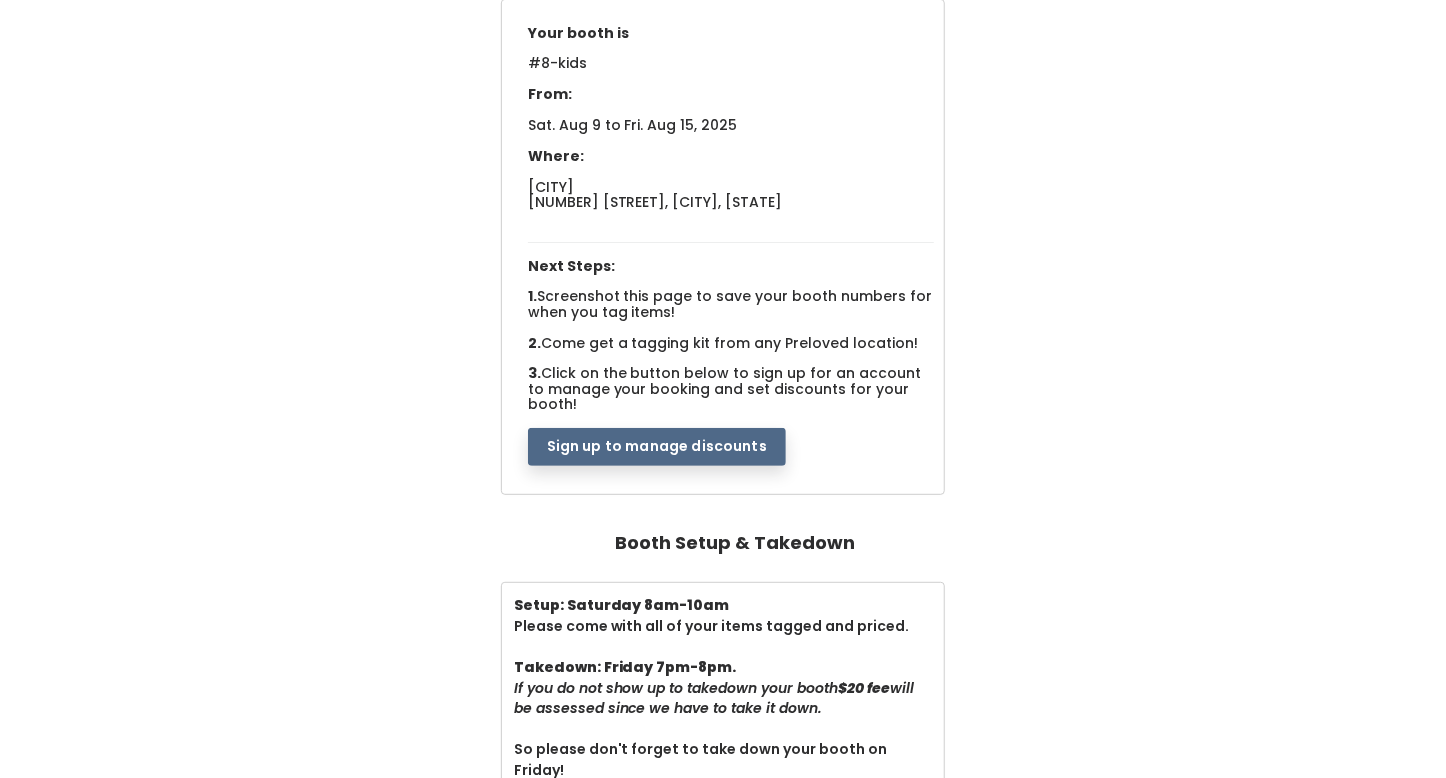 scroll, scrollTop: 300, scrollLeft: 0, axis: vertical 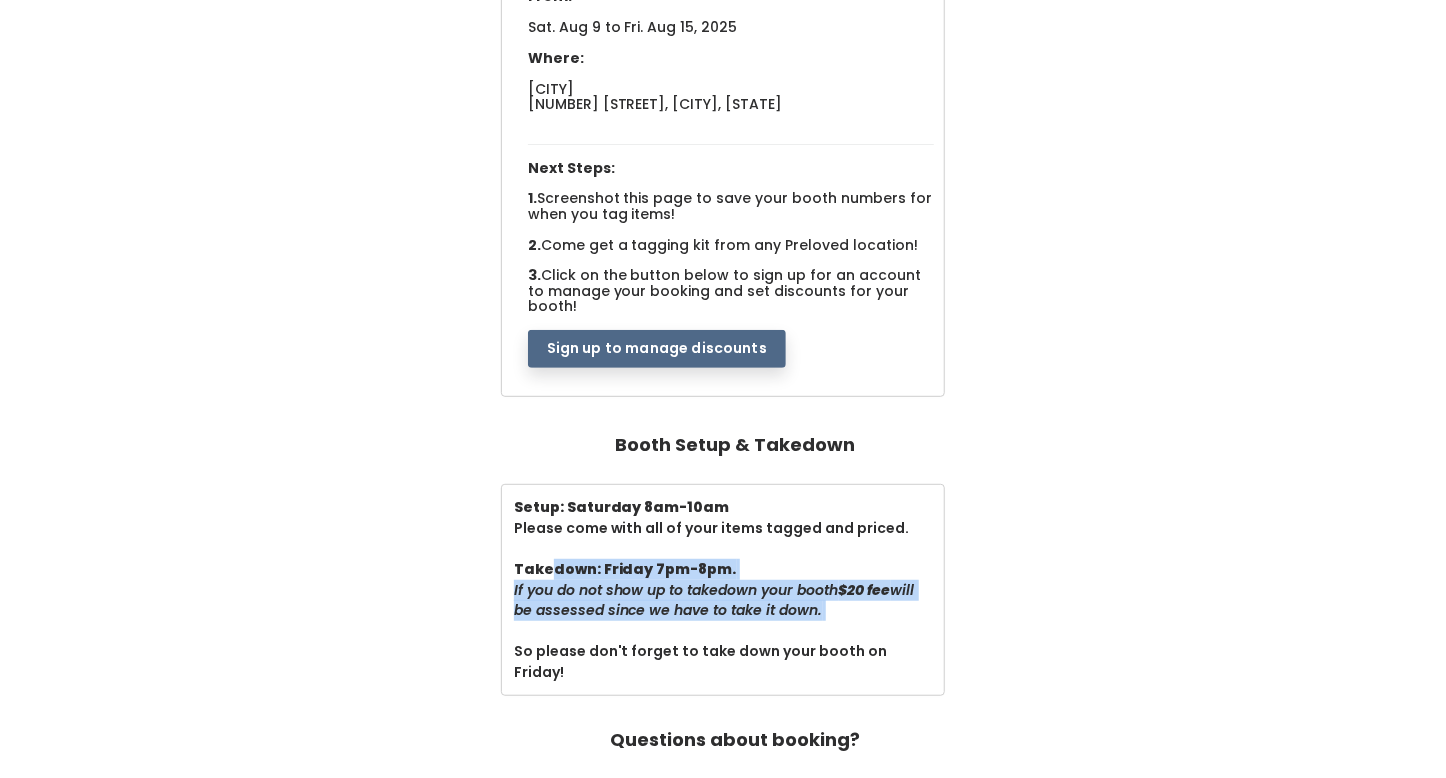 drag, startPoint x: 816, startPoint y: 608, endPoint x: 555, endPoint y: 561, distance: 265.19803 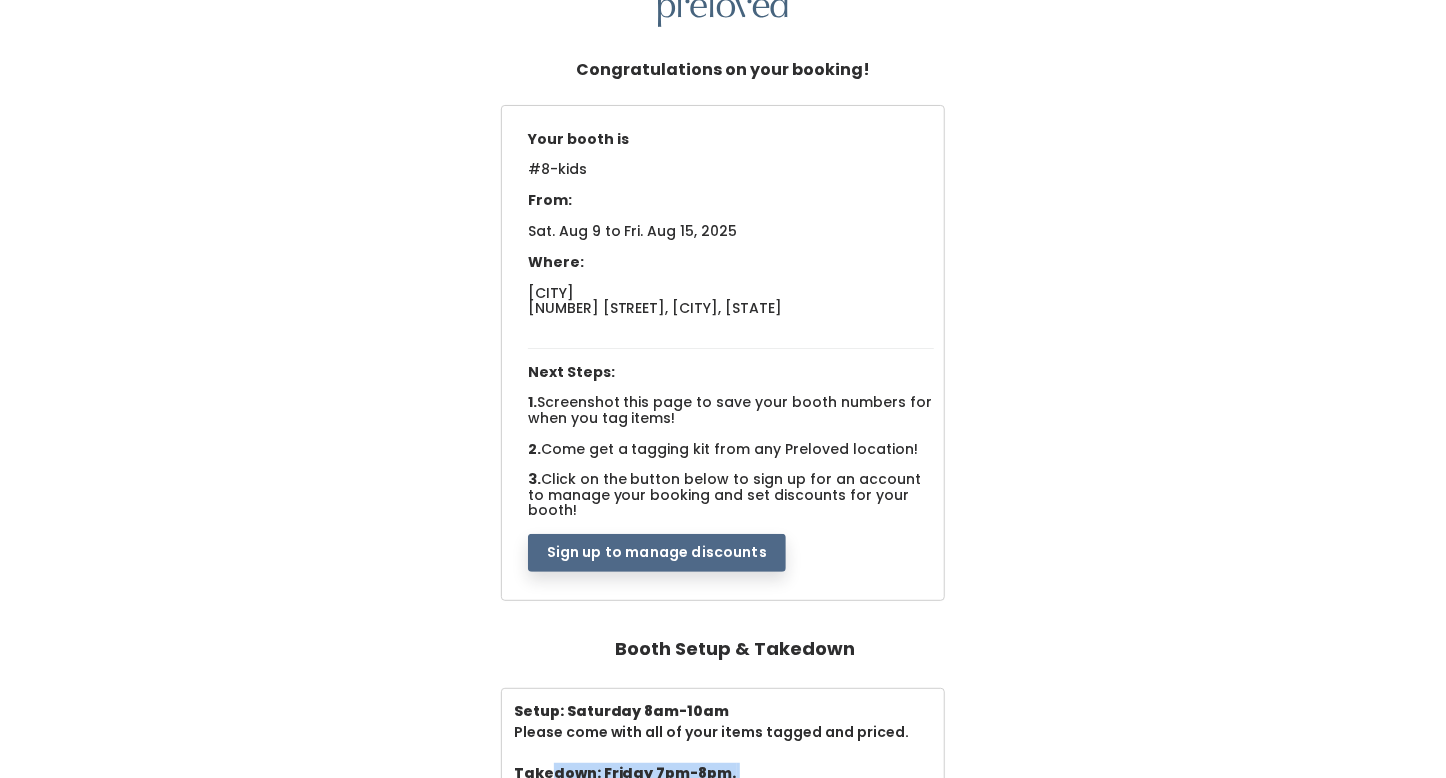 scroll, scrollTop: 59, scrollLeft: 0, axis: vertical 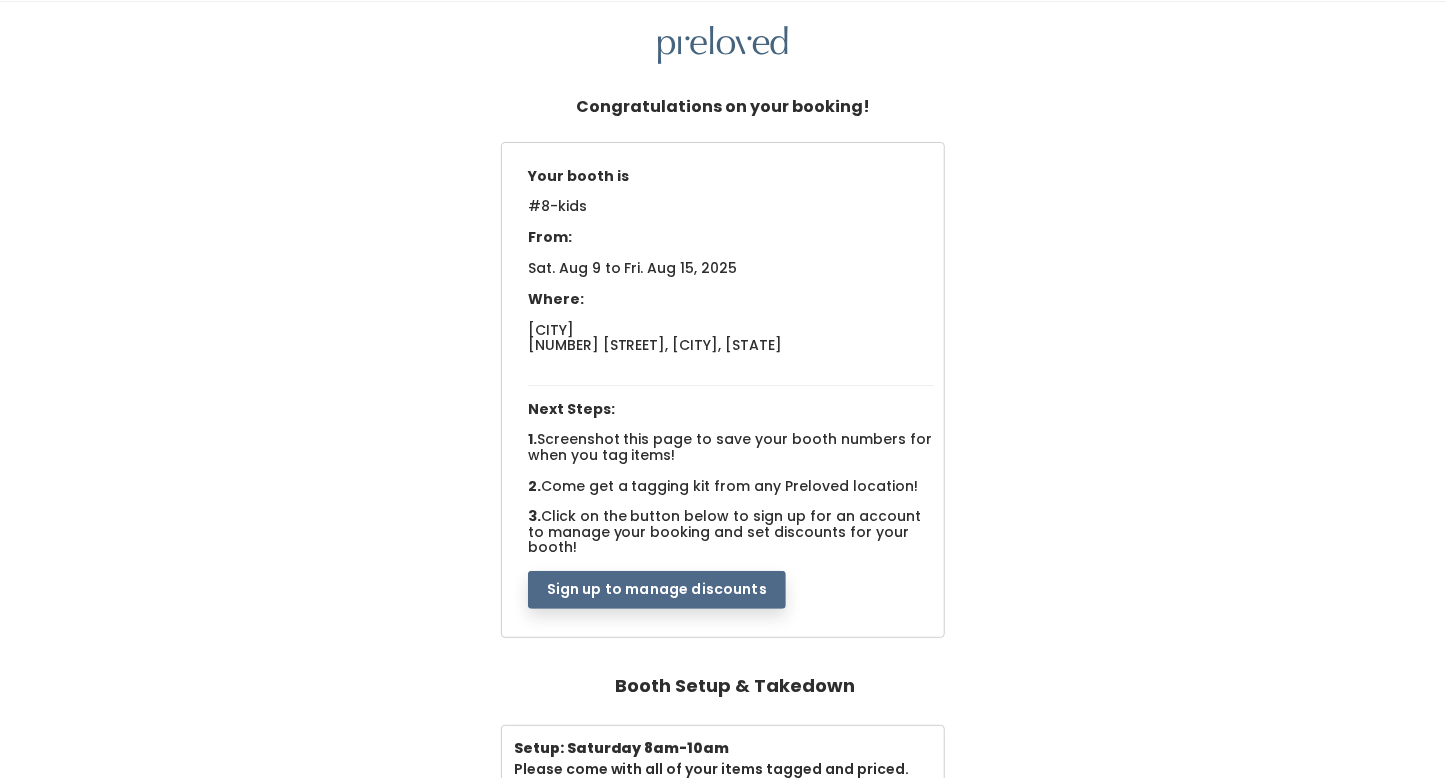 drag, startPoint x: 652, startPoint y: 271, endPoint x: 540, endPoint y: 263, distance: 112.28535 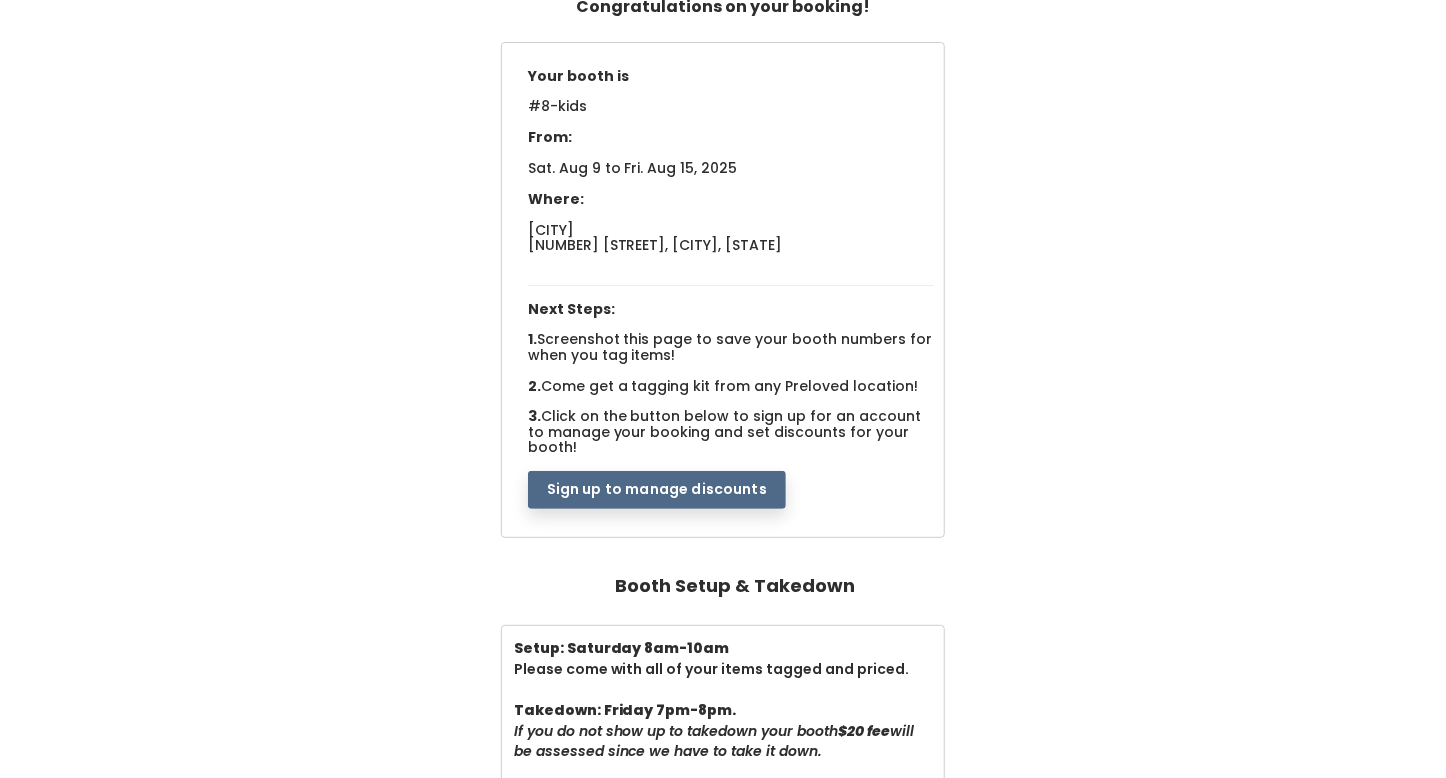 scroll, scrollTop: 259, scrollLeft: 0, axis: vertical 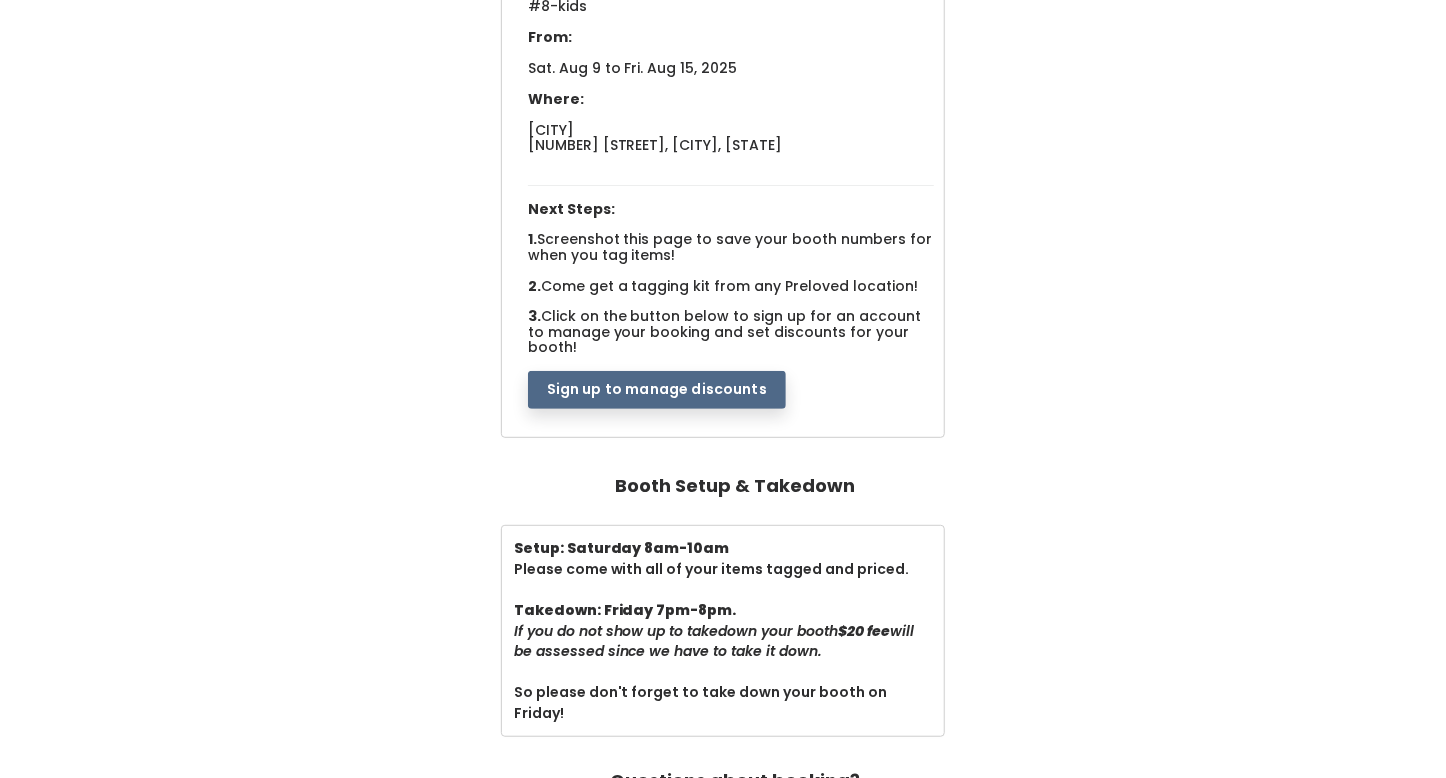 drag, startPoint x: 848, startPoint y: 630, endPoint x: 574, endPoint y: 631, distance: 274.00183 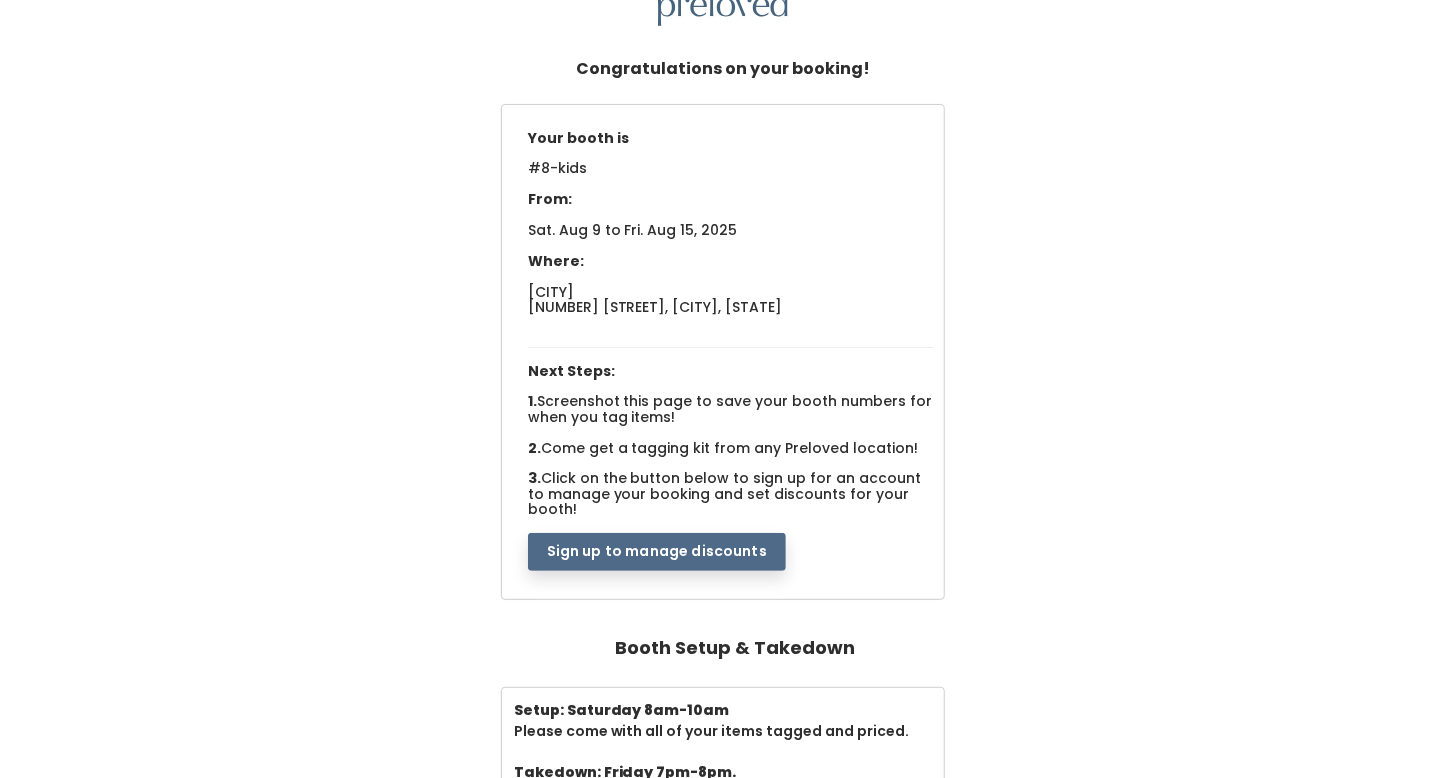 scroll, scrollTop: 0, scrollLeft: 0, axis: both 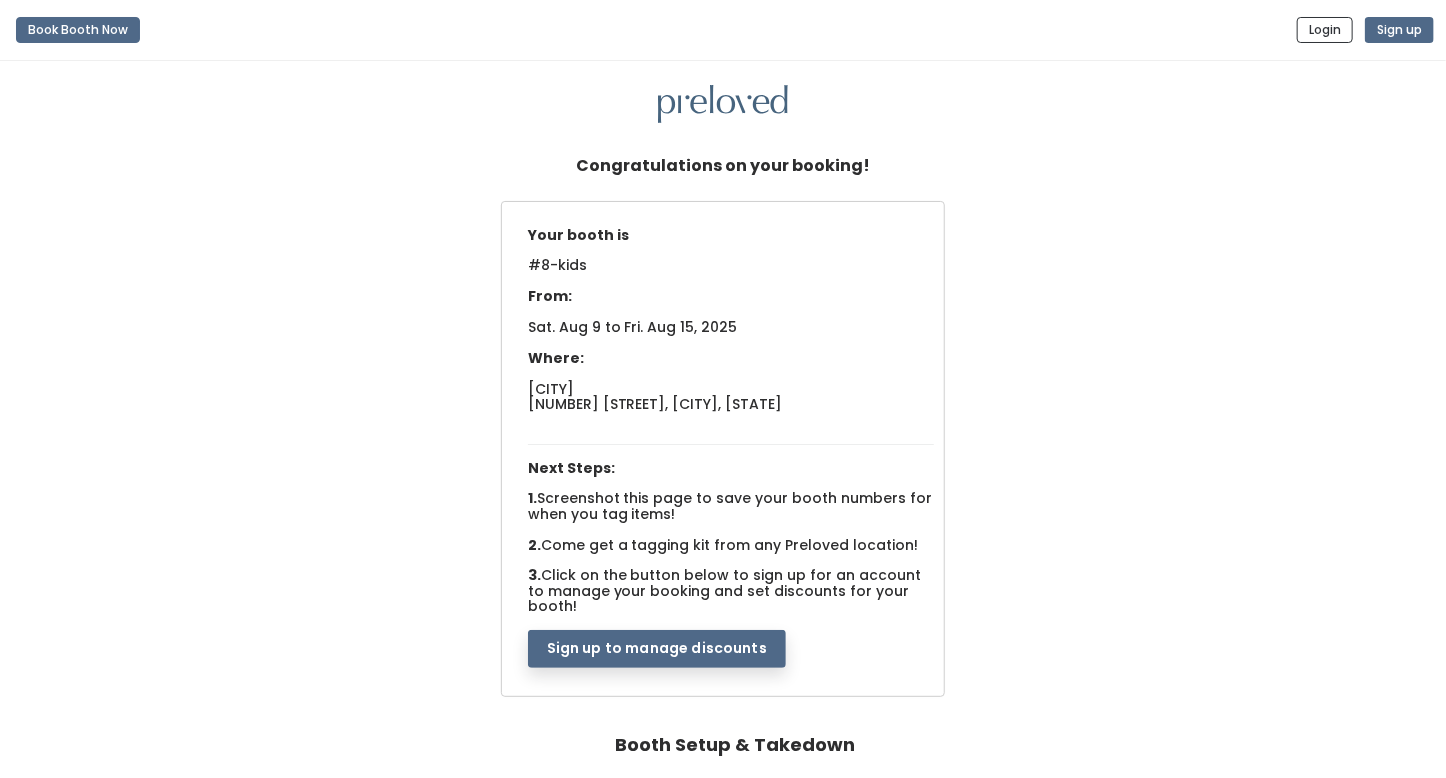click on "Your booth is
#8-kids
From:
Sat. [DATE] to Fri. [DATE], [YEAR]
Where:
[CITY]
[NUMBER] [STREET], [CITY], [STATE]
Next Steps:
1." at bounding box center [731, 443] 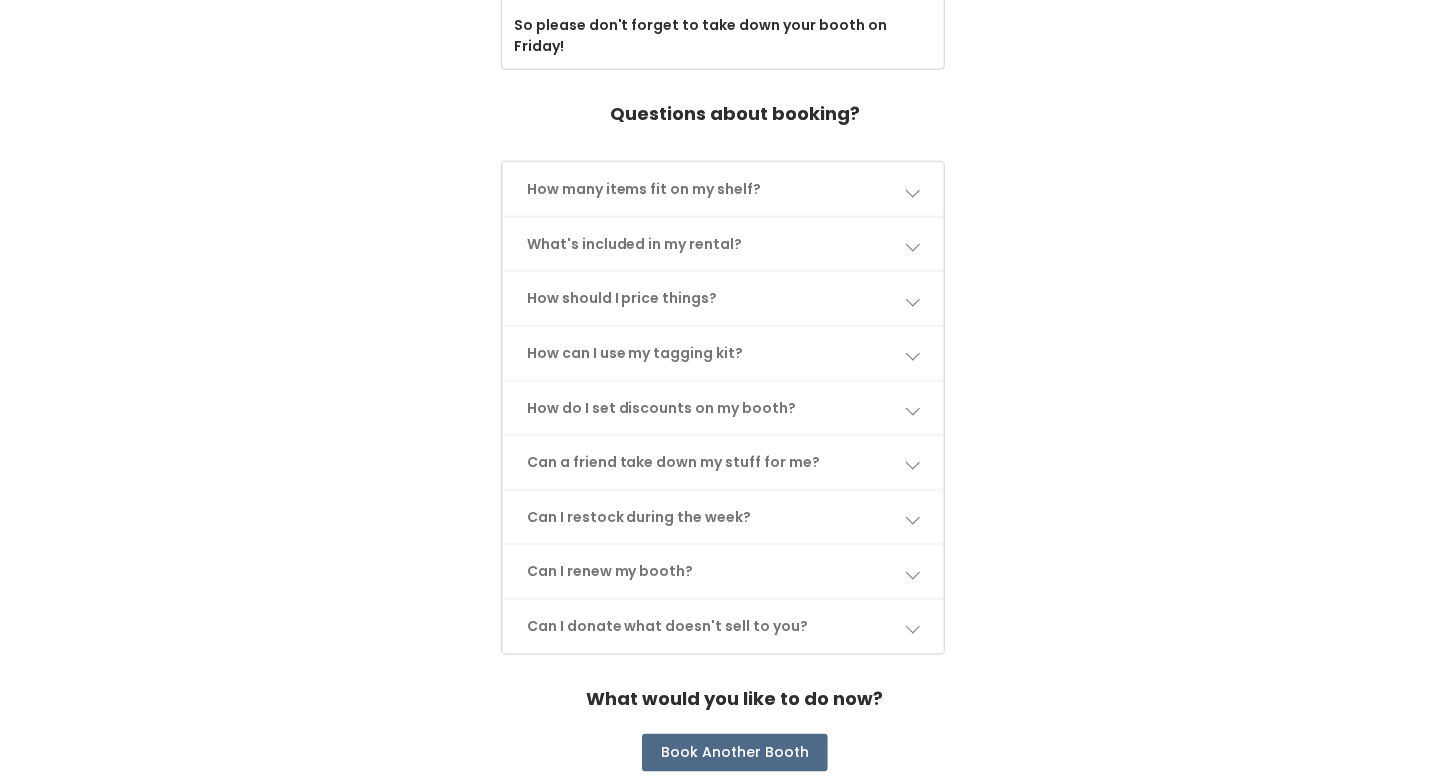 scroll, scrollTop: 959, scrollLeft: 0, axis: vertical 